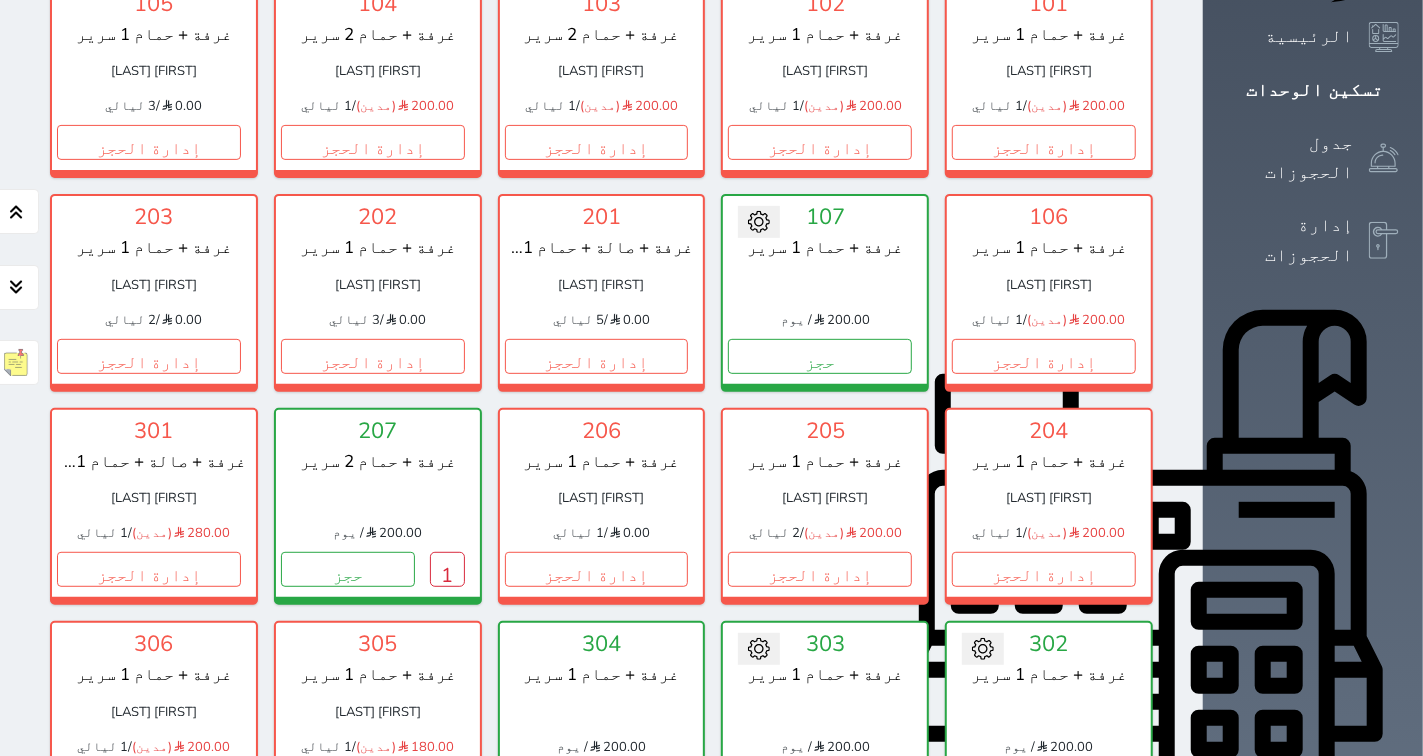 scroll, scrollTop: 444, scrollLeft: 0, axis: vertical 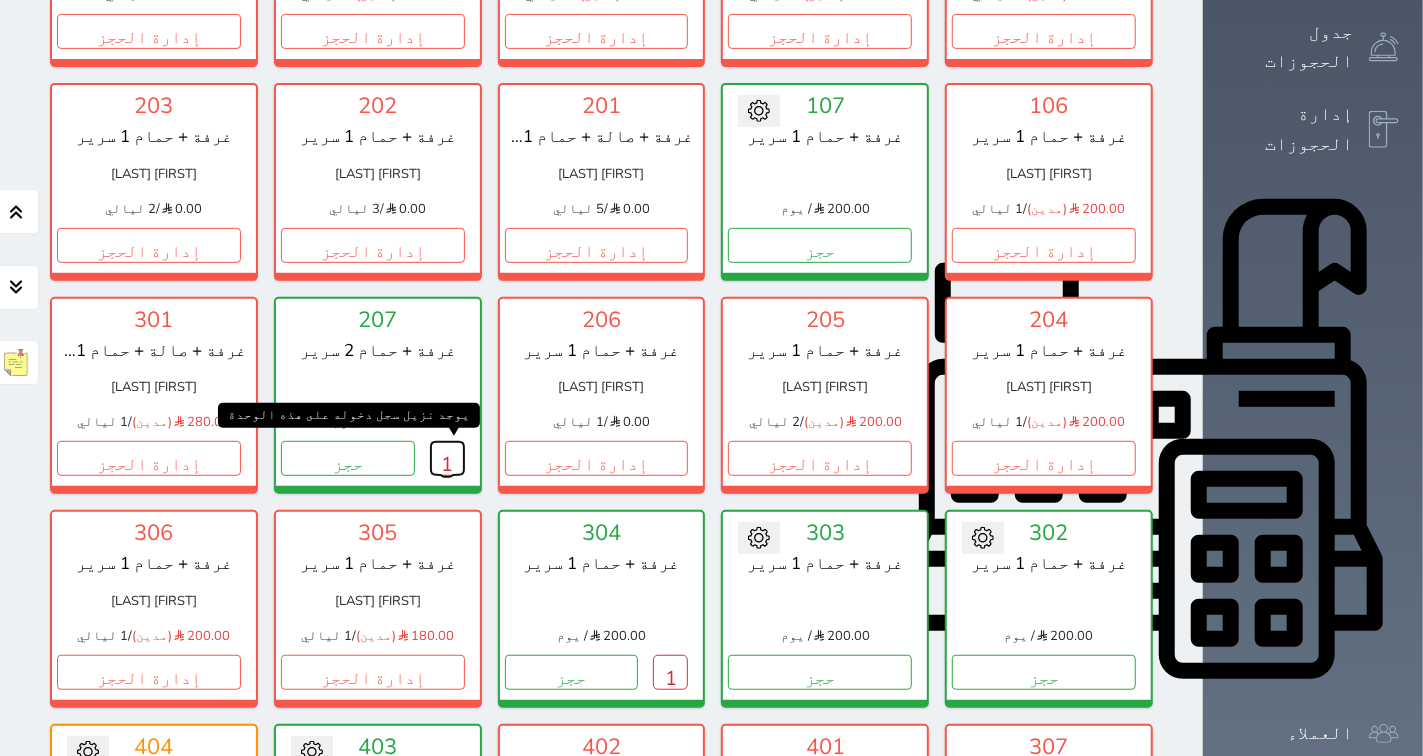 click on "1" at bounding box center (447, 458) 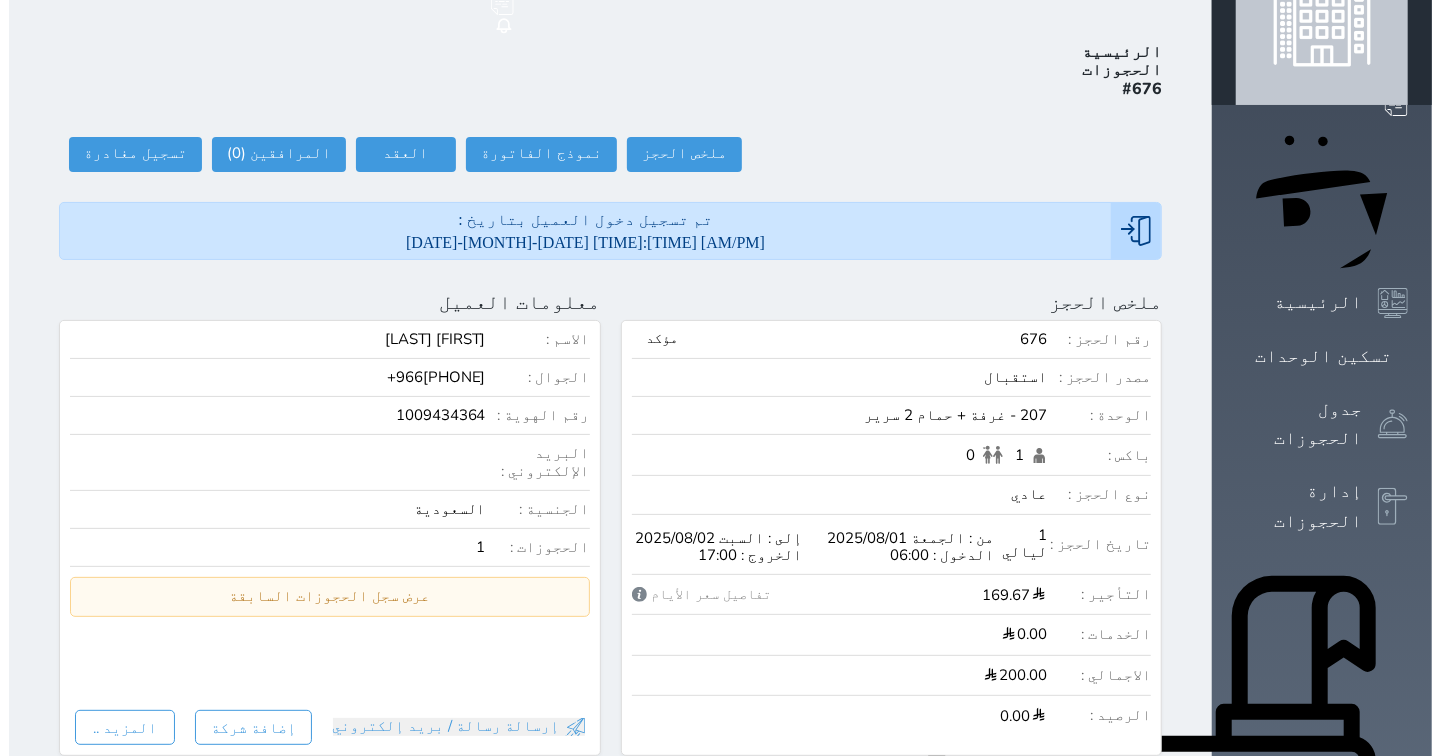 scroll, scrollTop: 0, scrollLeft: 0, axis: both 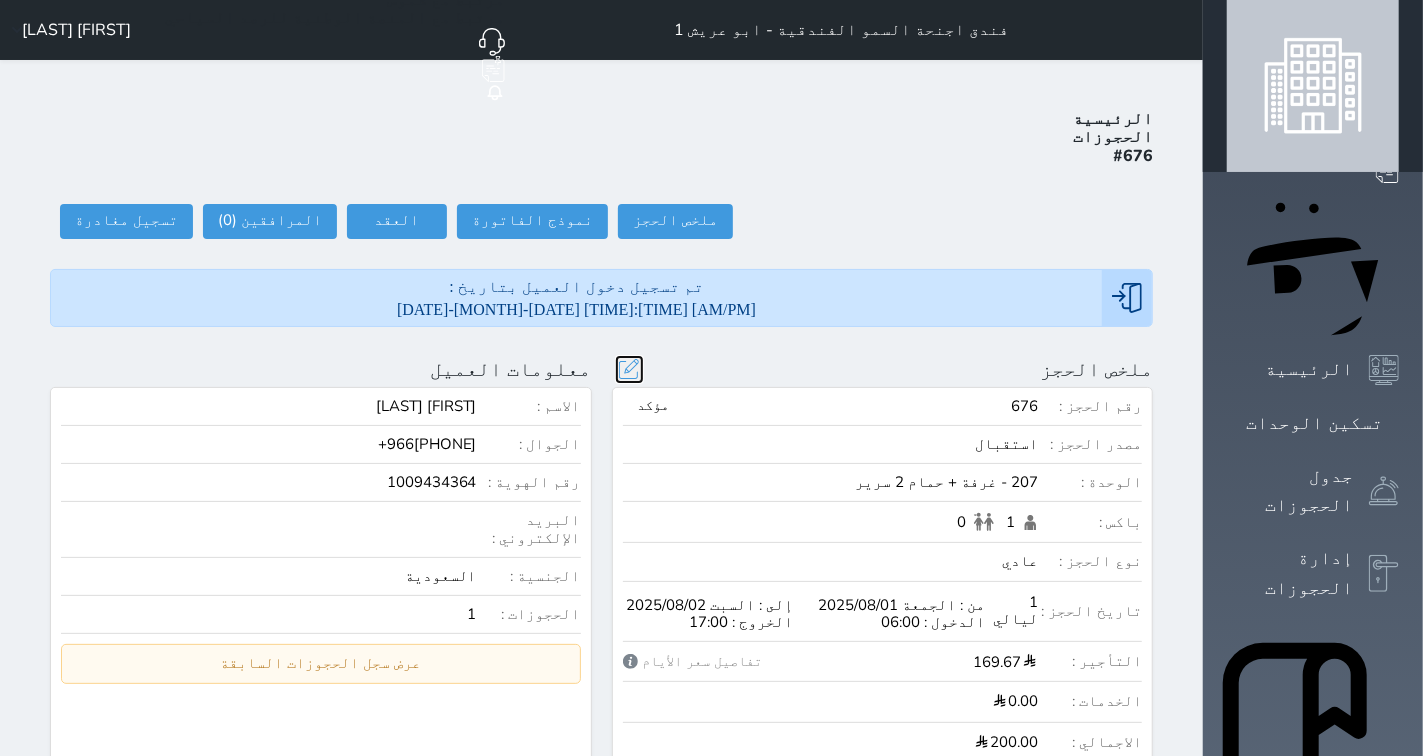 click at bounding box center (629, 369) 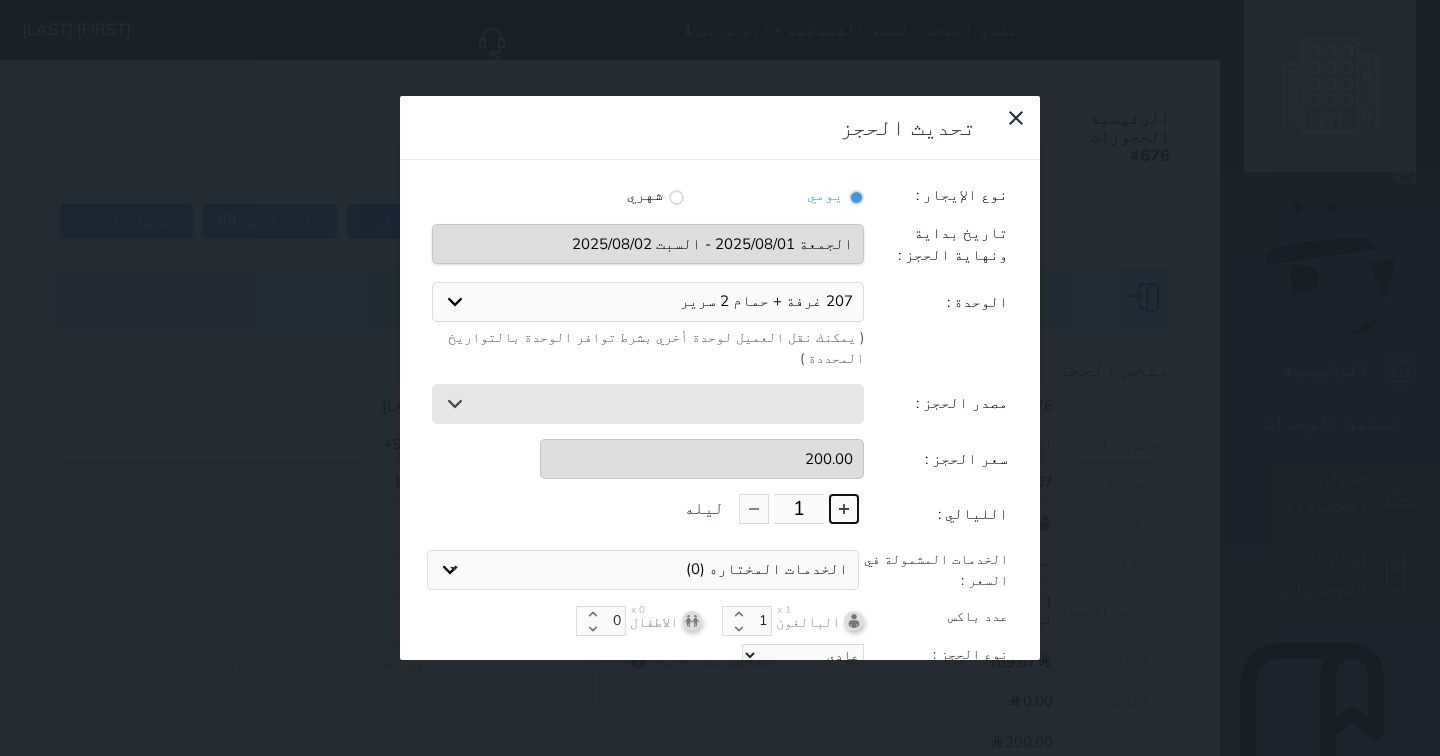 click at bounding box center [844, 509] 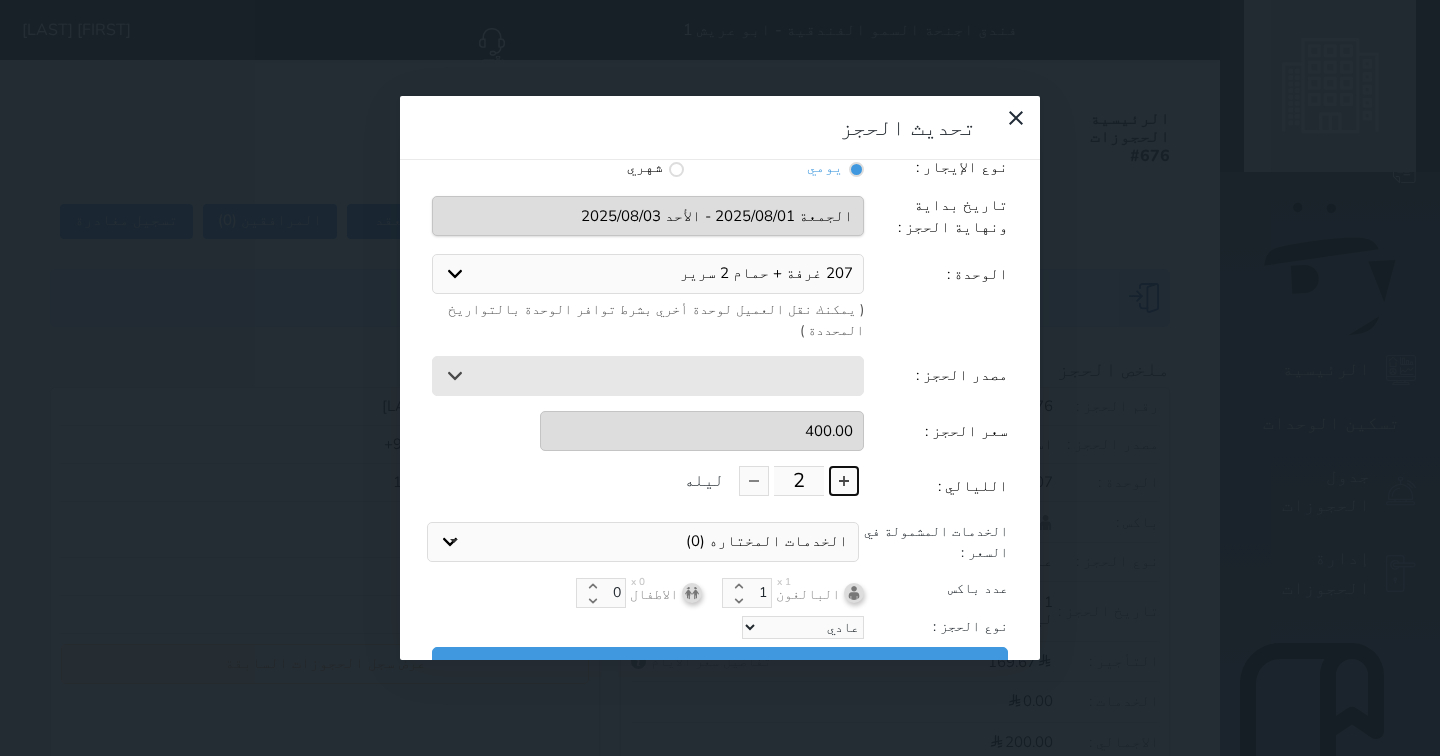 scroll, scrollTop: 44, scrollLeft: 0, axis: vertical 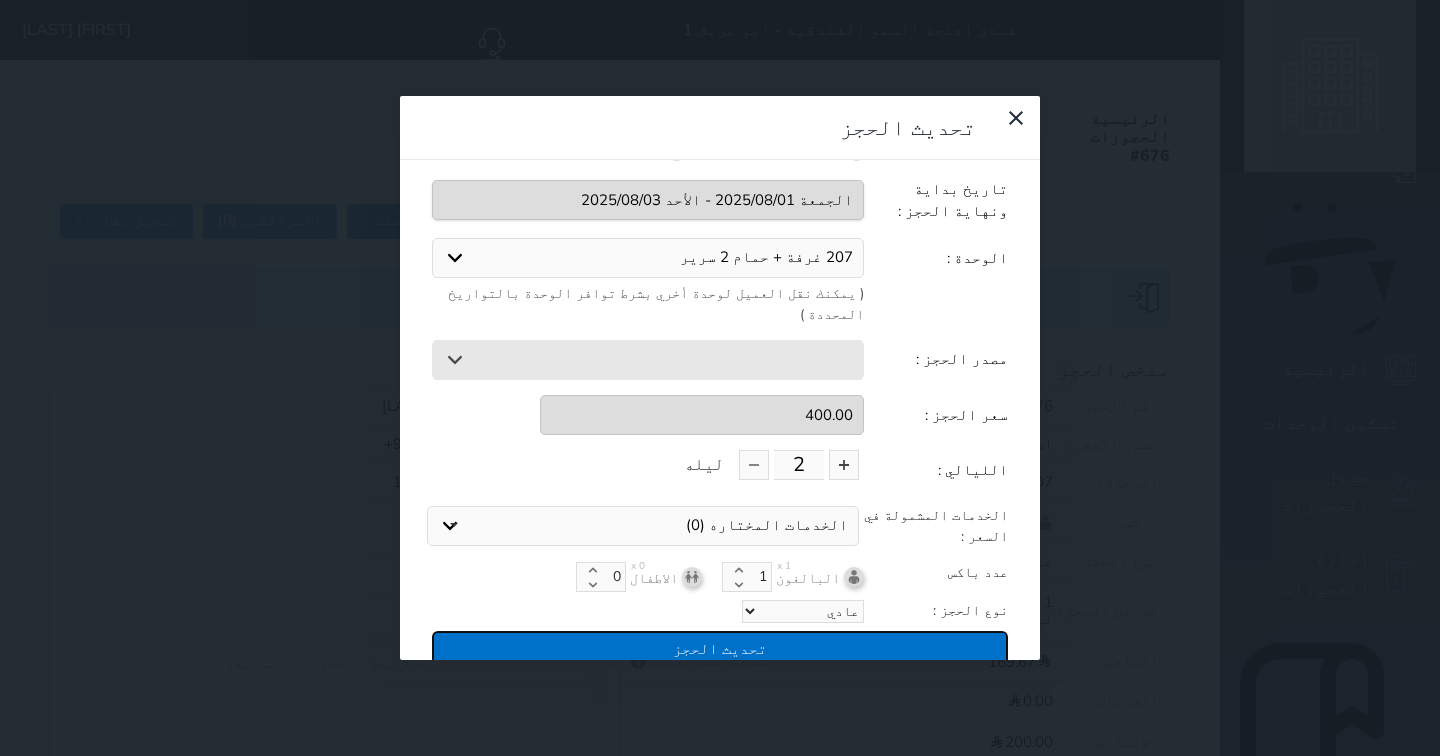 click on "تحديث الحجز" at bounding box center [720, 648] 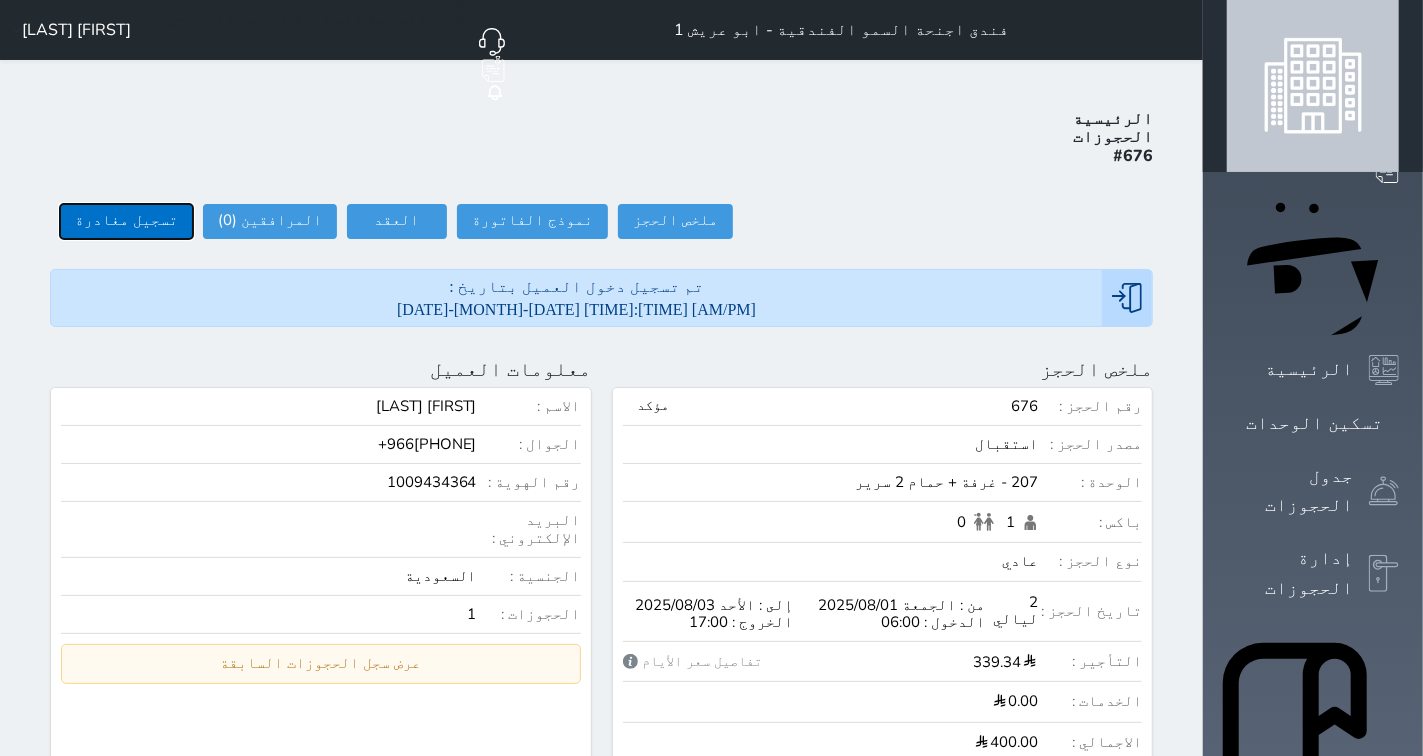click on "تسجيل مغادرة" at bounding box center [126, 221] 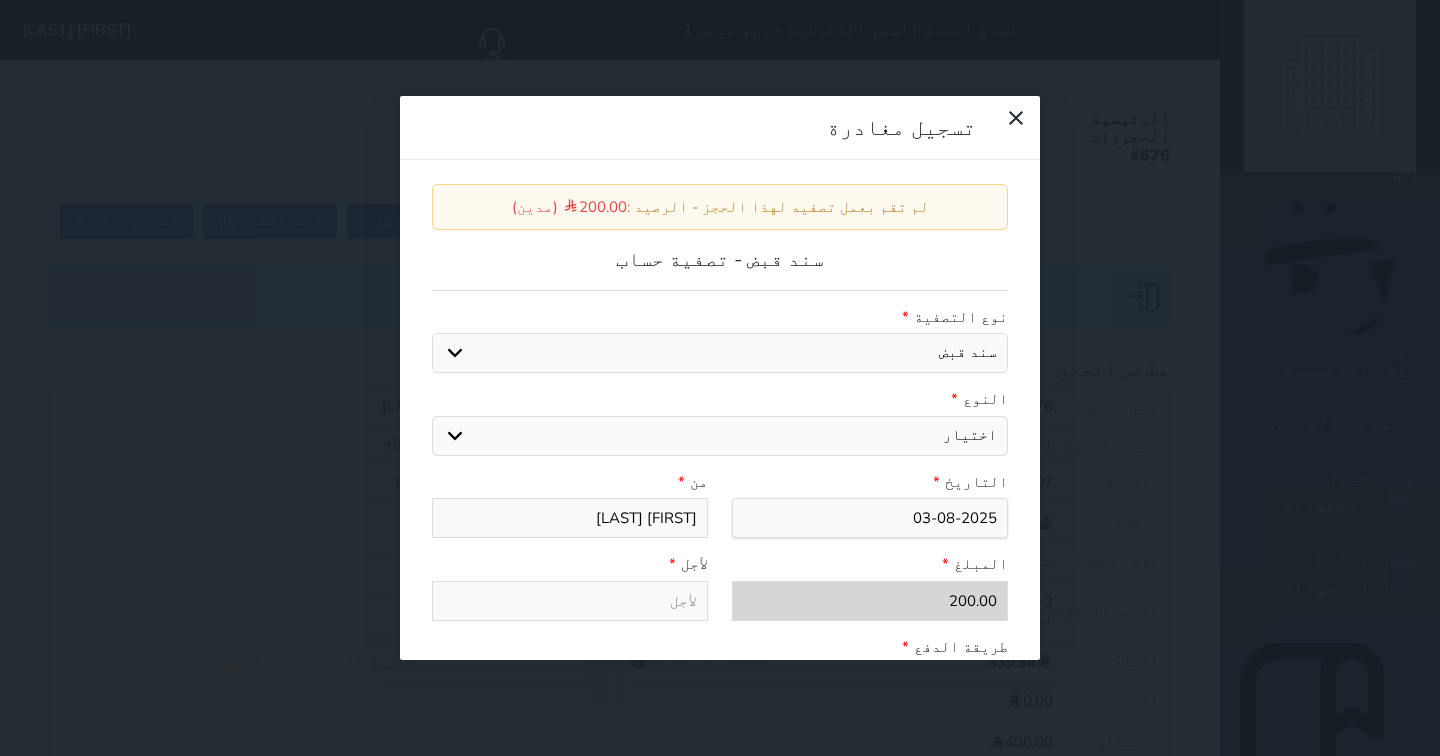 click on "اختيار   مقبوضات عامة
قيمة إيجار
فواتير
عربون
لا ينطبق
آخر
مغسلة
واي فاي - الإنترنت
مواقف السيارات
طعام
الأغذية والمشروبات
مشروبات
المشروبات الباردة
المشروبات الساخنة
الإفطار
غداء
عشاء
مخبز و كعك
حمام سباحة
الصالة الرياضية
سبا و خدمات الجمال
اختيار وإسقاط (خدمات النقل)
ميني بار
كابل - تلفزيون
سرير إضافي
تصفيف الشعر
التسوق" at bounding box center [720, 436] 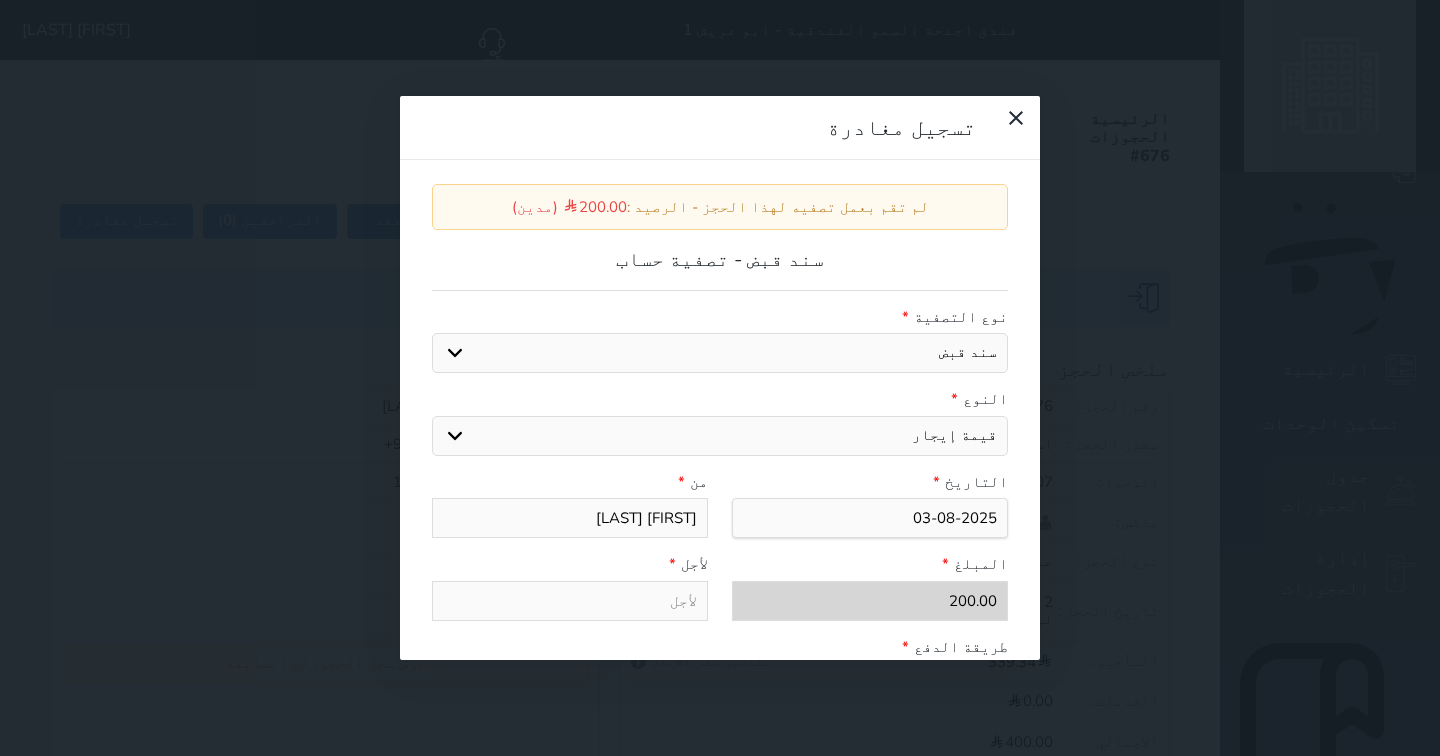 click on "اختيار   مقبوضات عامة
قيمة إيجار
فواتير
عربون
لا ينطبق
آخر
مغسلة
واي فاي - الإنترنت
مواقف السيارات
طعام
الأغذية والمشروبات
مشروبات
المشروبات الباردة
المشروبات الساخنة
الإفطار
غداء
عشاء
مخبز و كعك
حمام سباحة
الصالة الرياضية
سبا و خدمات الجمال
اختيار وإسقاط (خدمات النقل)
ميني بار
كابل - تلفزيون
سرير إضافي
تصفيف الشعر
التسوق" at bounding box center [720, 436] 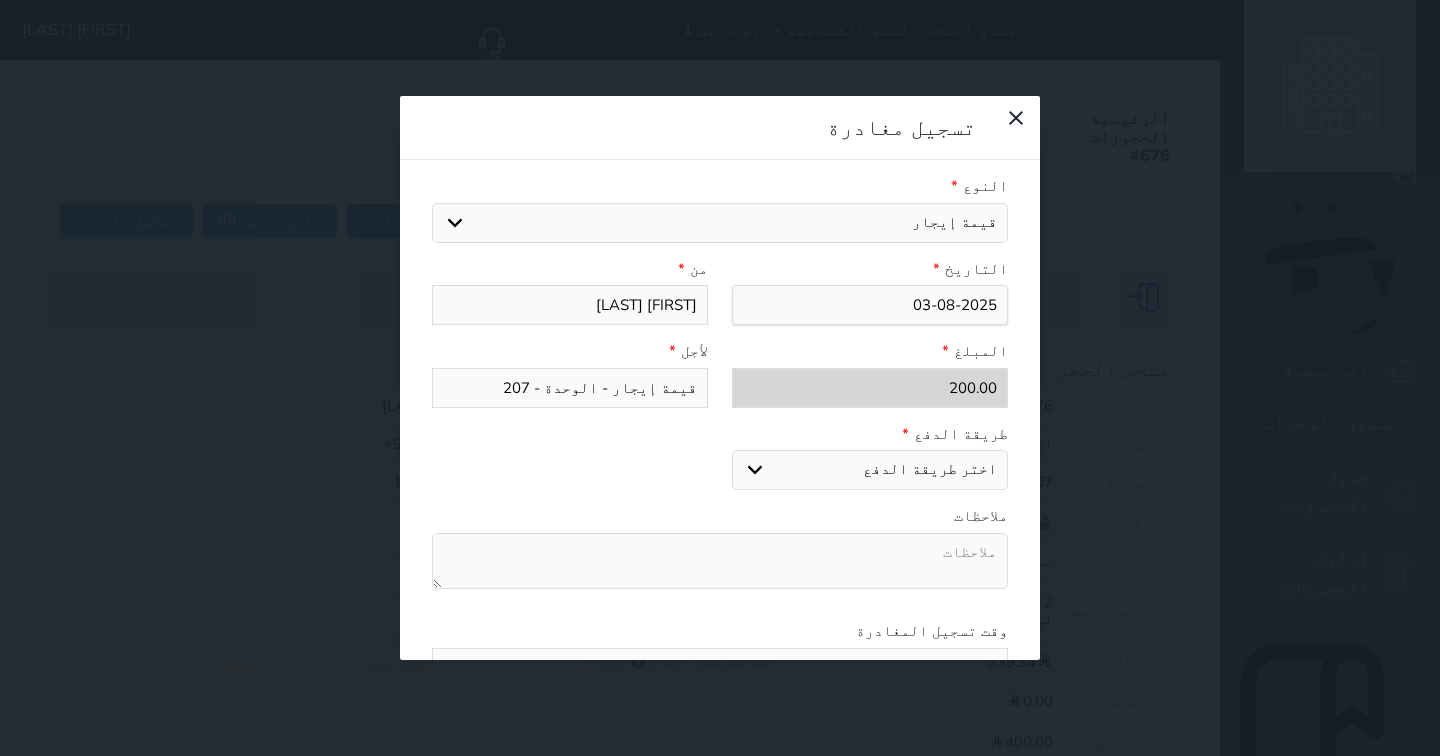 scroll, scrollTop: 222, scrollLeft: 0, axis: vertical 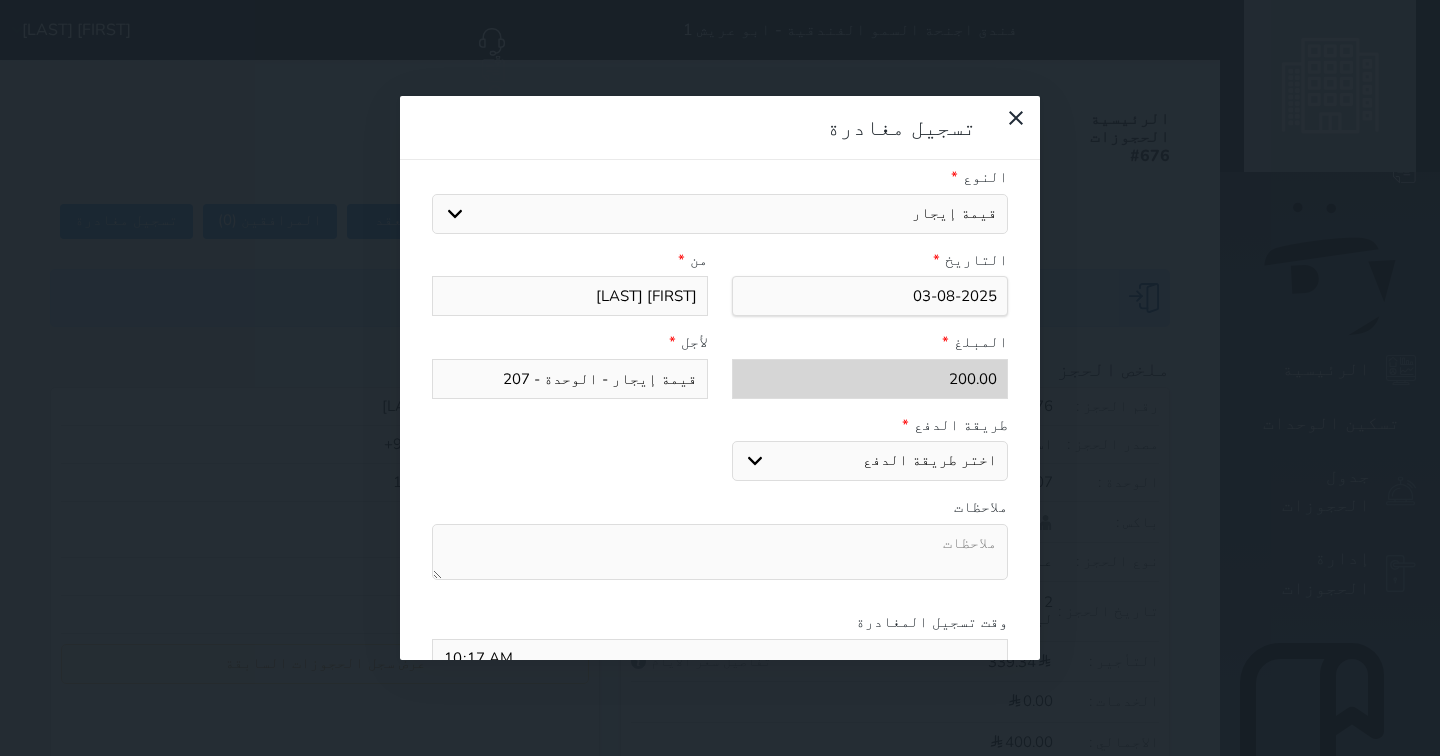 click on "اختر طريقة الدفع   دفع نقدى   تحويل بنكى   مدى   بطاقة ائتمان" at bounding box center [870, 461] 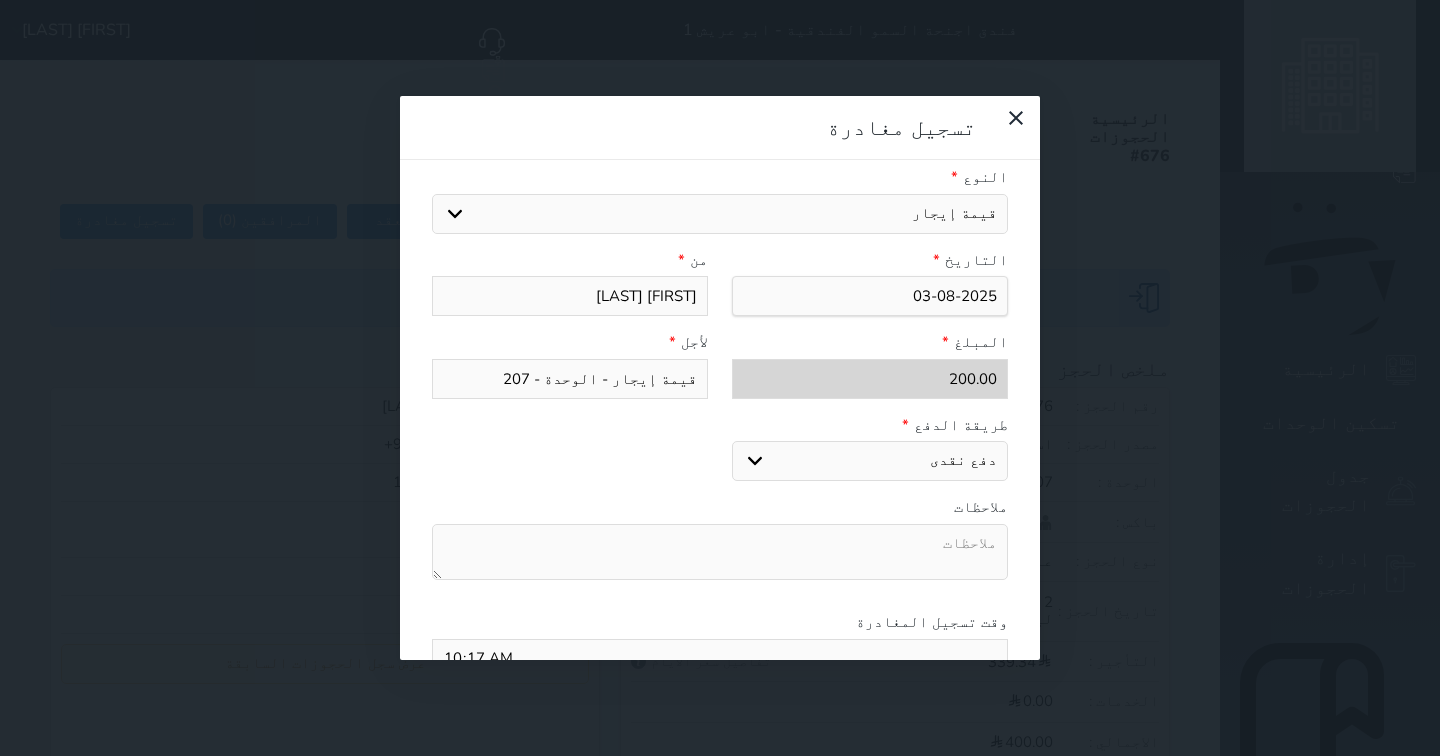 click on "اختر طريقة الدفع   دفع نقدى   تحويل بنكى   مدى   بطاقة ائتمان" at bounding box center [870, 461] 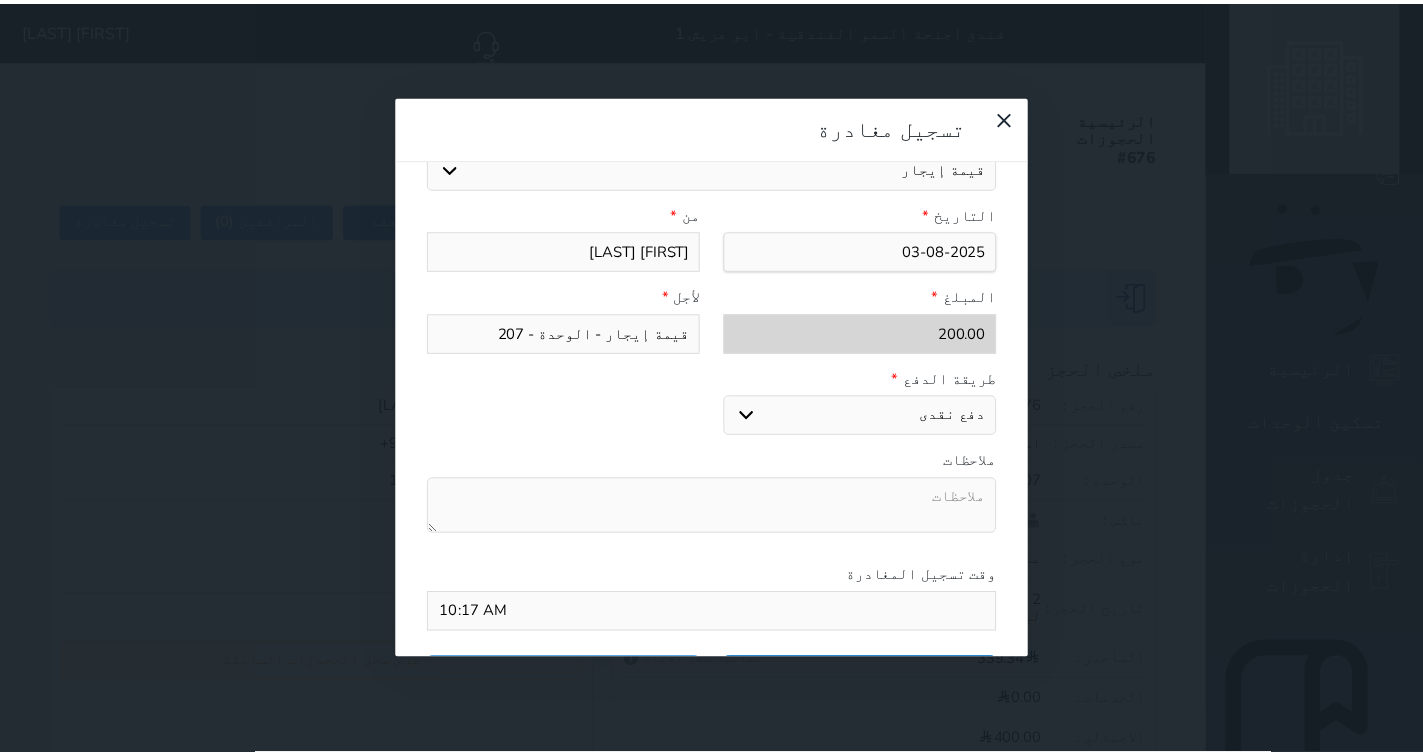 scroll, scrollTop: 311, scrollLeft: 0, axis: vertical 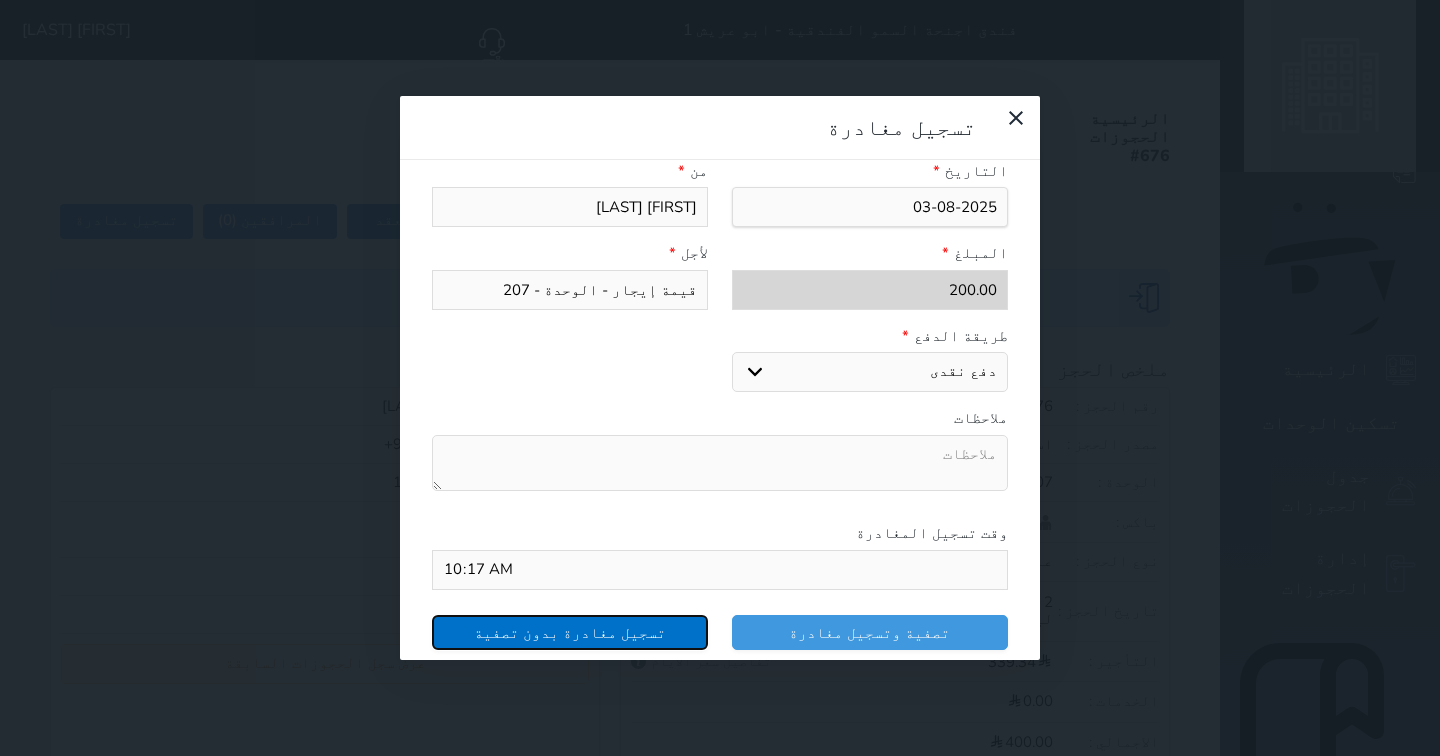 click on "تسجيل مغادرة بدون تصفية" at bounding box center [570, 632] 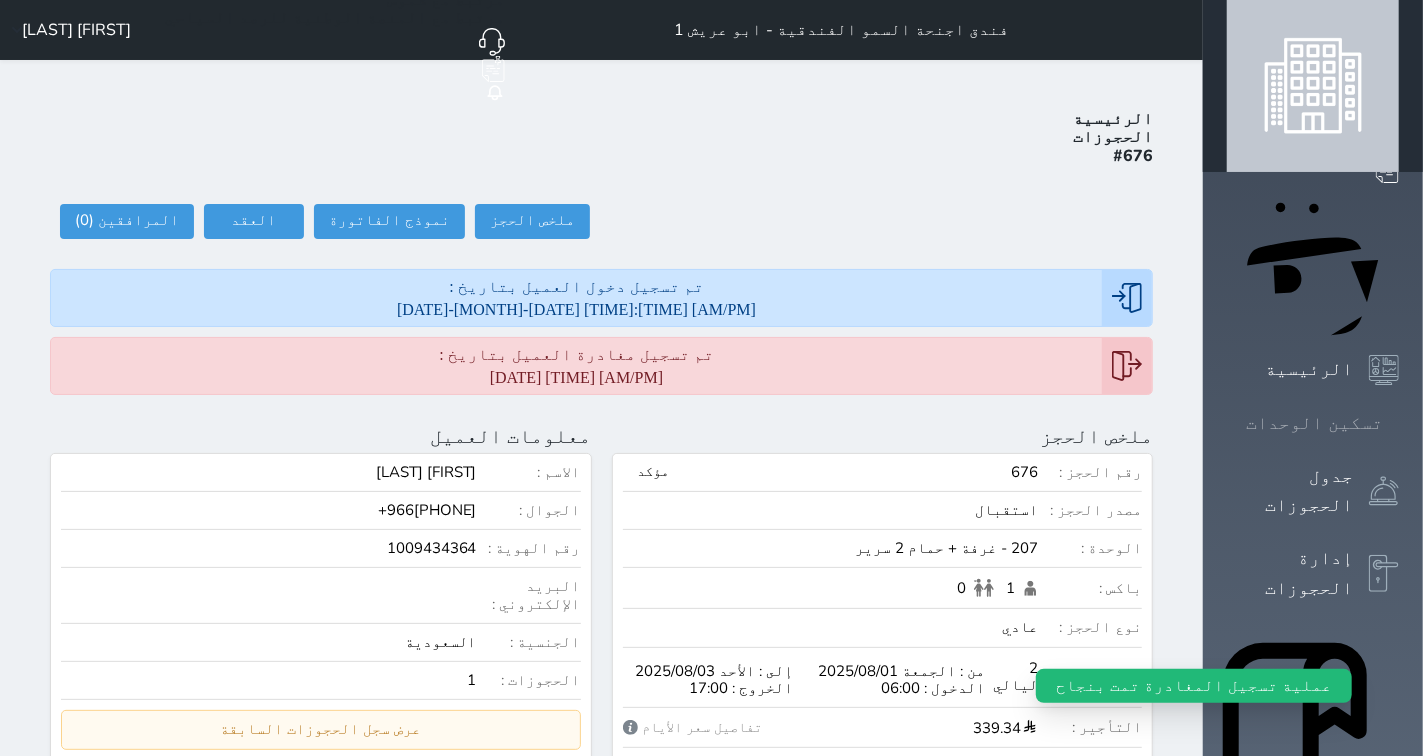 click 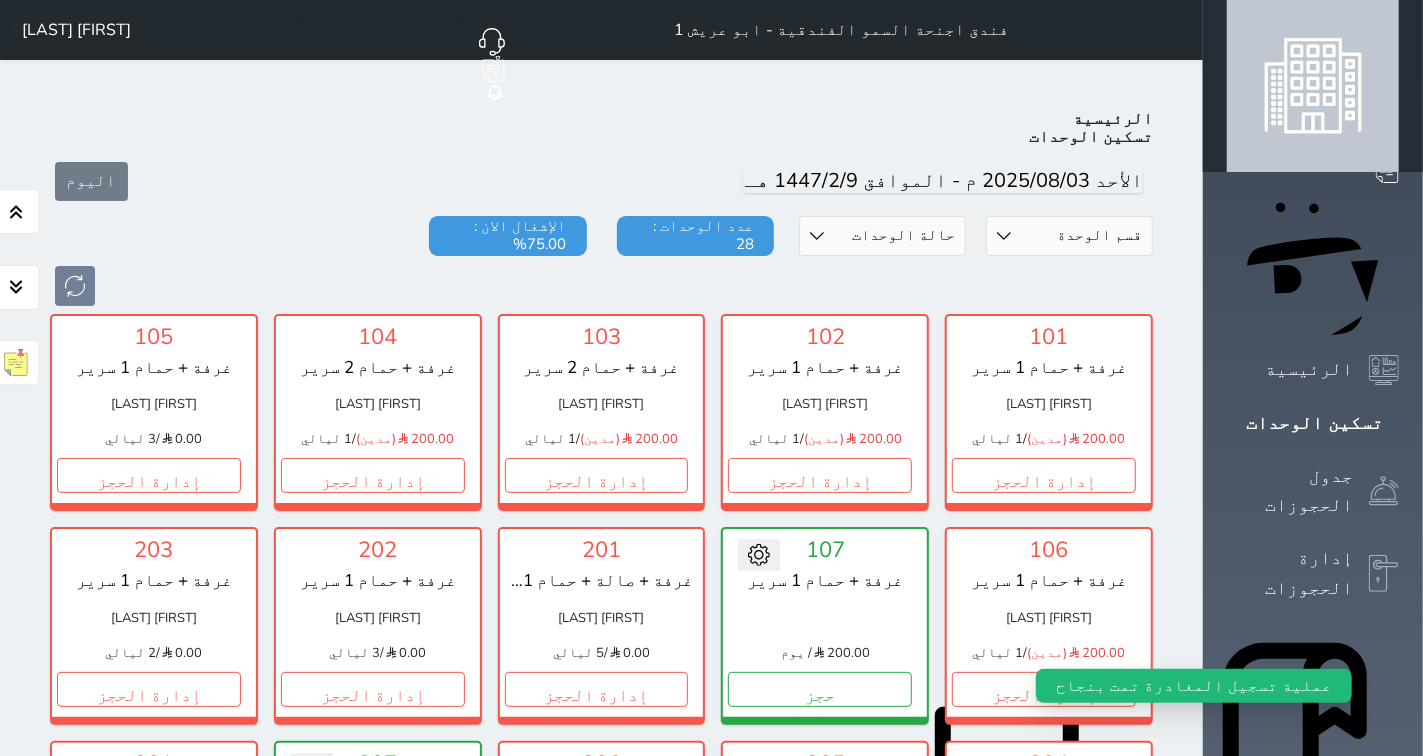 scroll, scrollTop: 522, scrollLeft: 0, axis: vertical 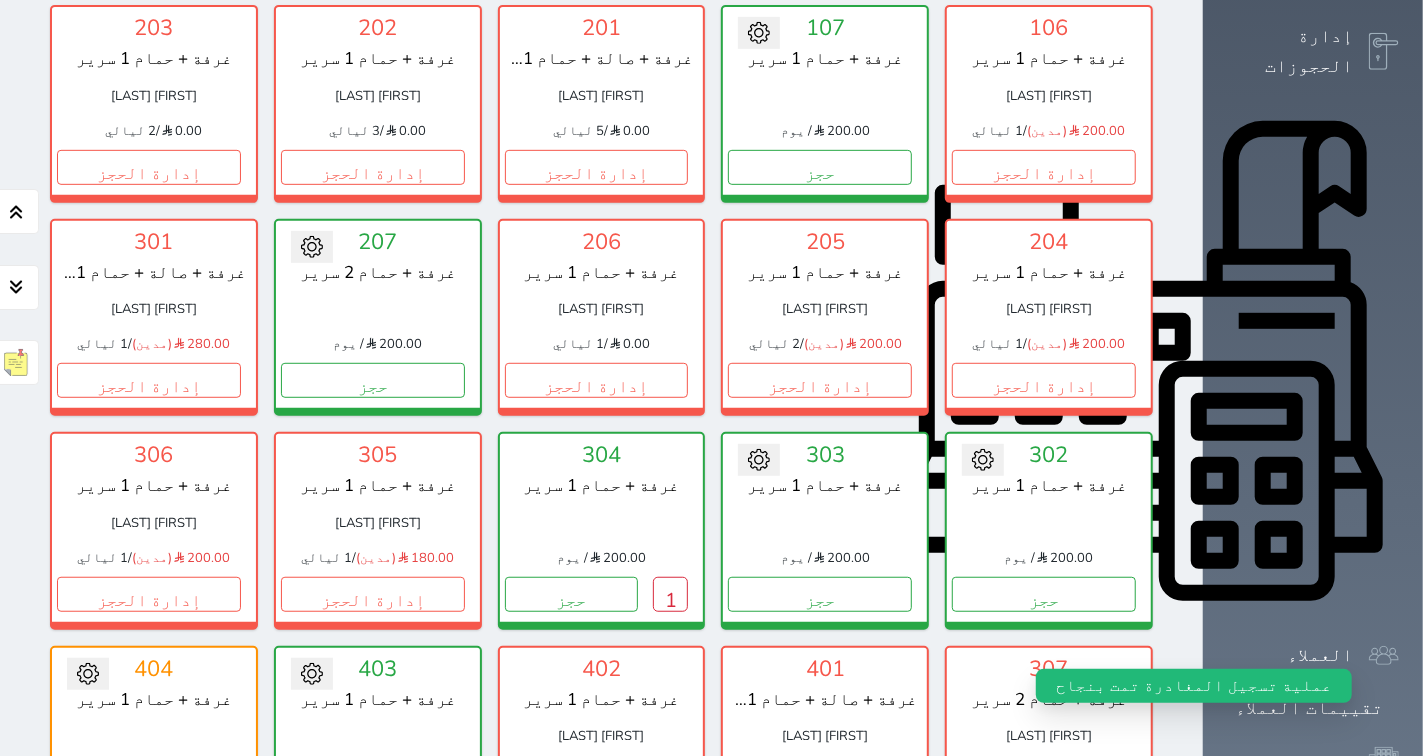 click at bounding box center [312, 247] 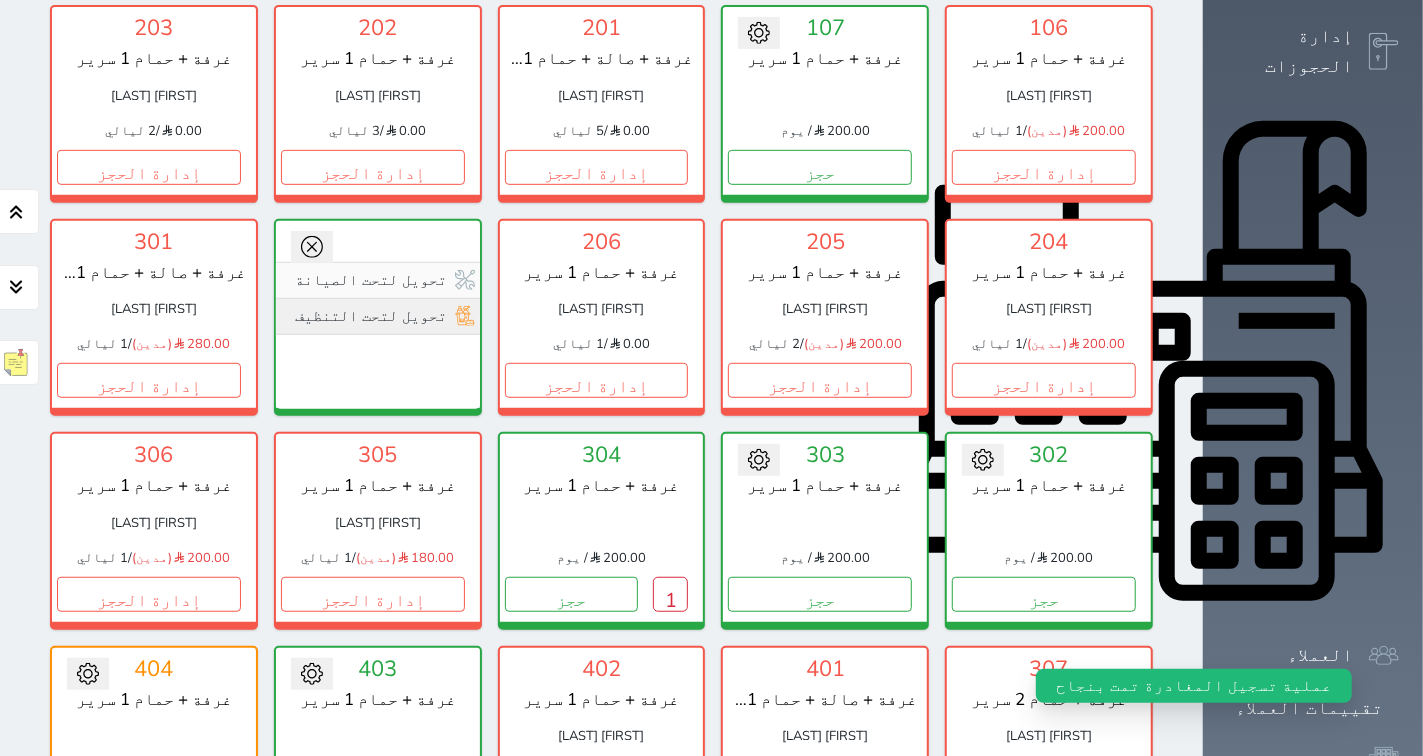 click on "تحويل لتحت التنظيف" at bounding box center (378, 316) 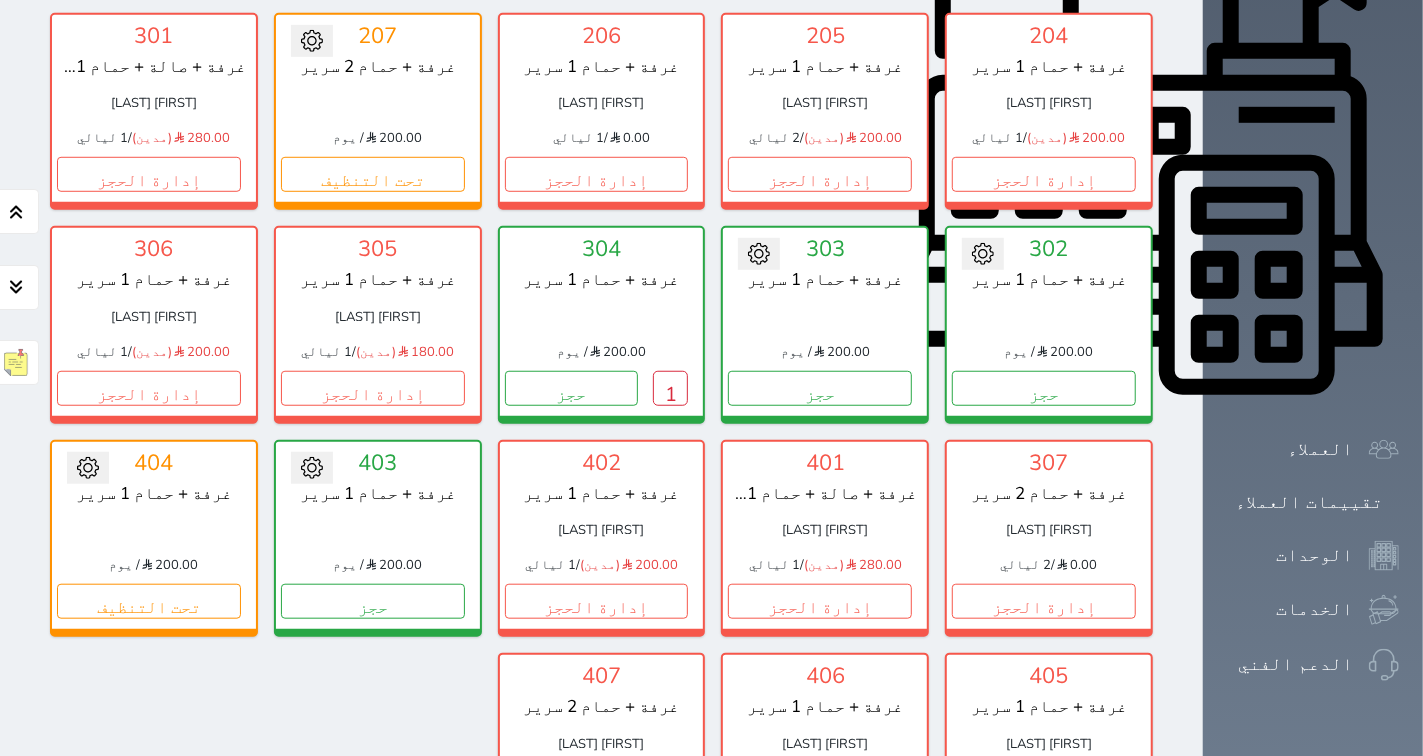 scroll, scrollTop: 744, scrollLeft: 0, axis: vertical 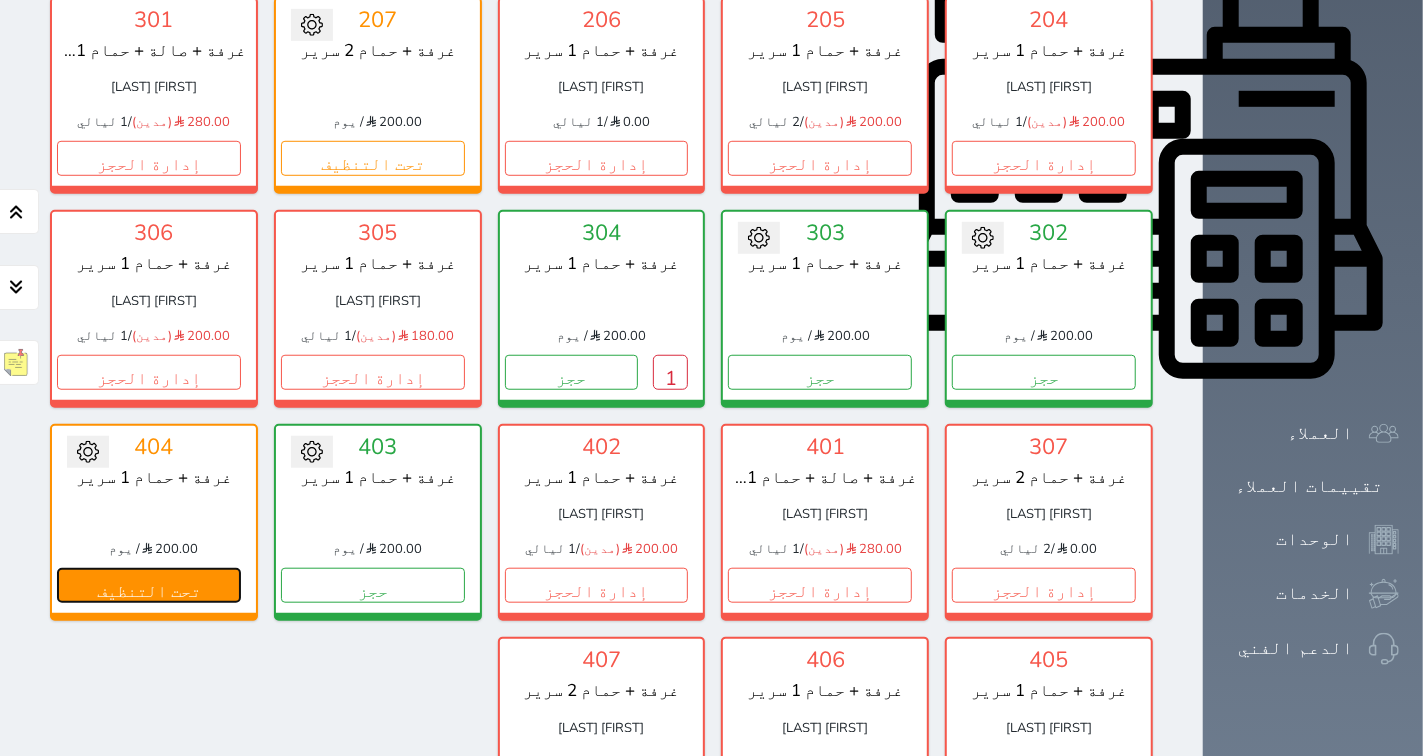 click on "تحت التنظيف" at bounding box center (149, 585) 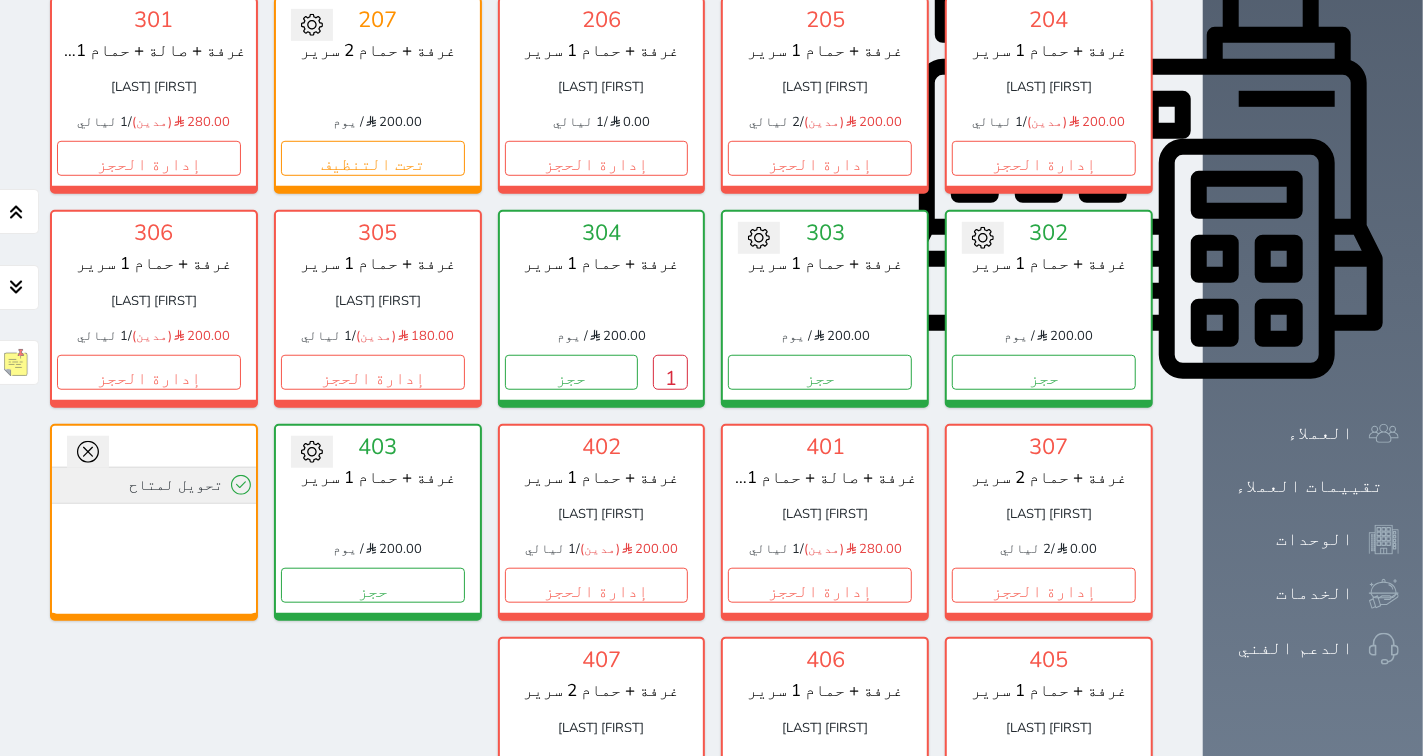 click on "تحويل لمتاح" at bounding box center (154, 485) 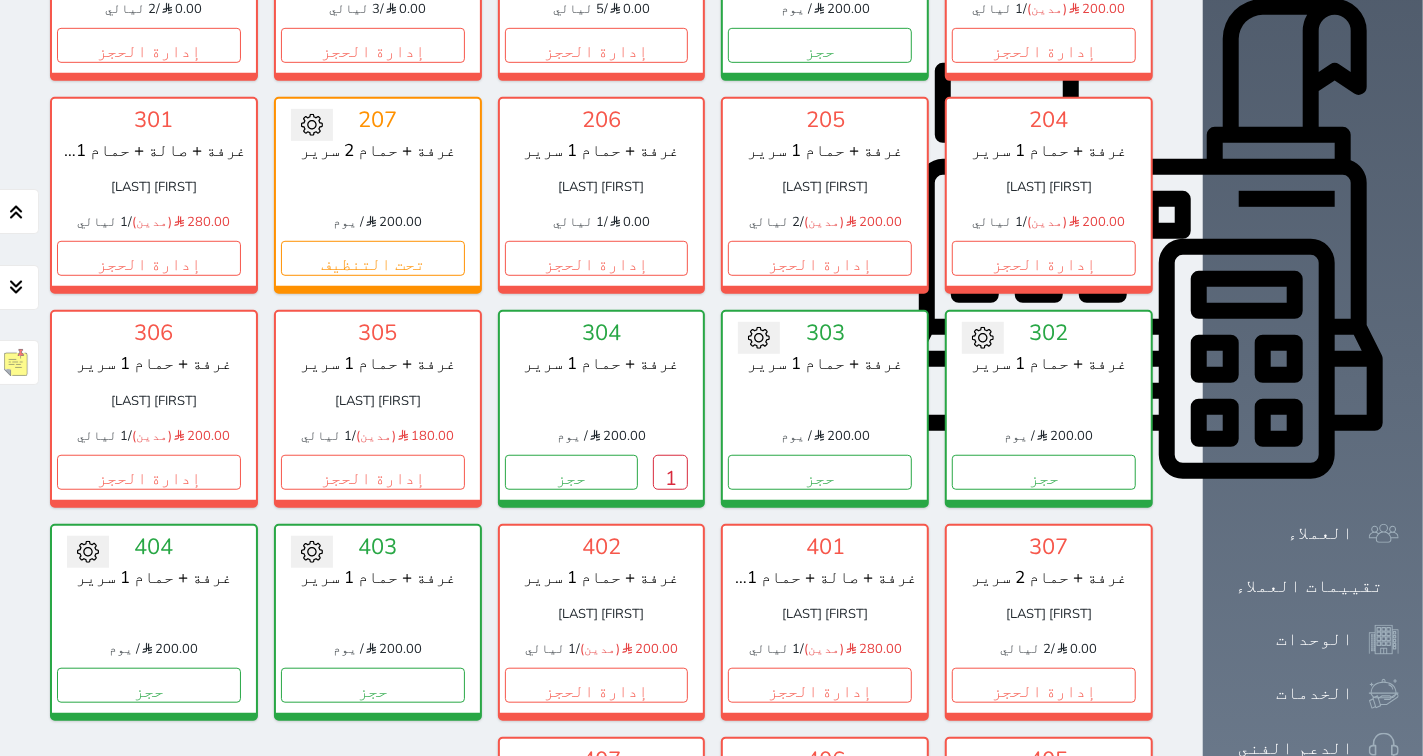 scroll, scrollTop: 888, scrollLeft: 0, axis: vertical 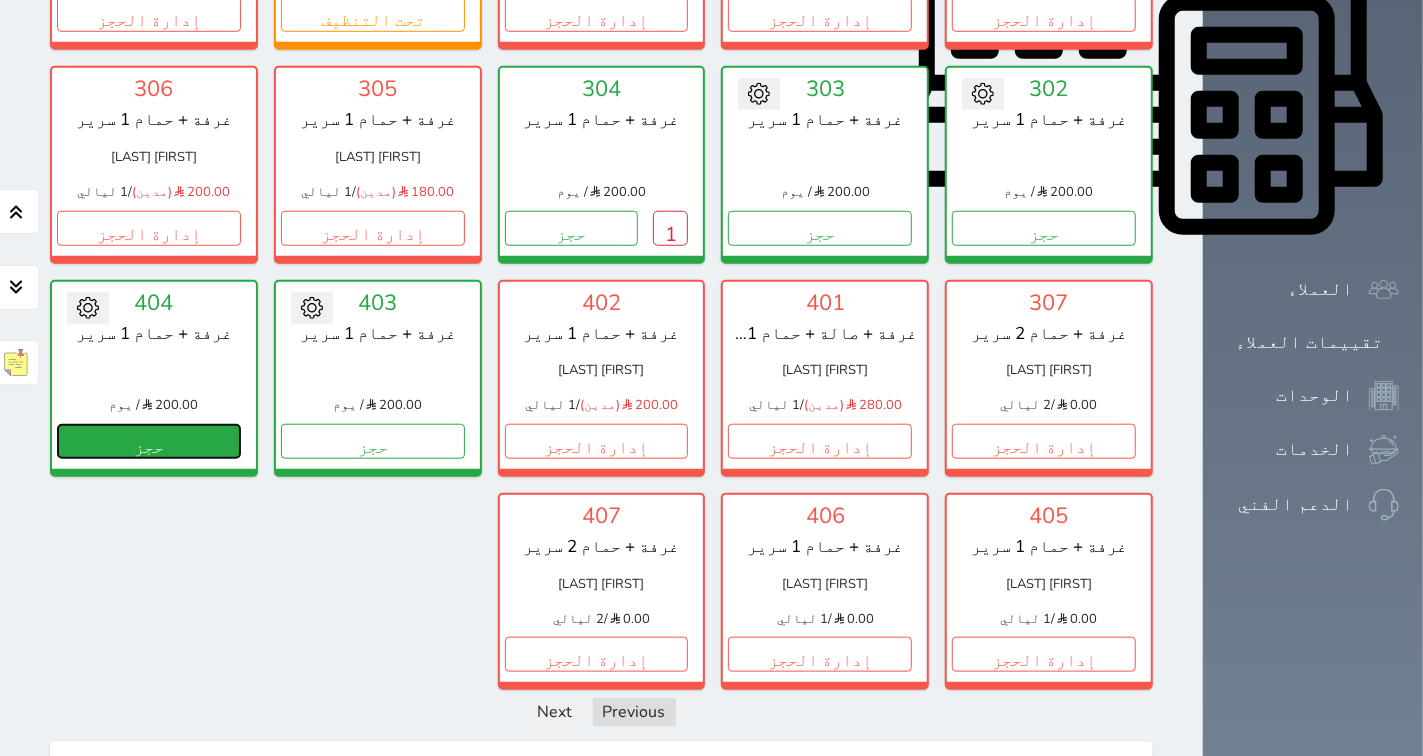 click on "حجز" at bounding box center (149, 441) 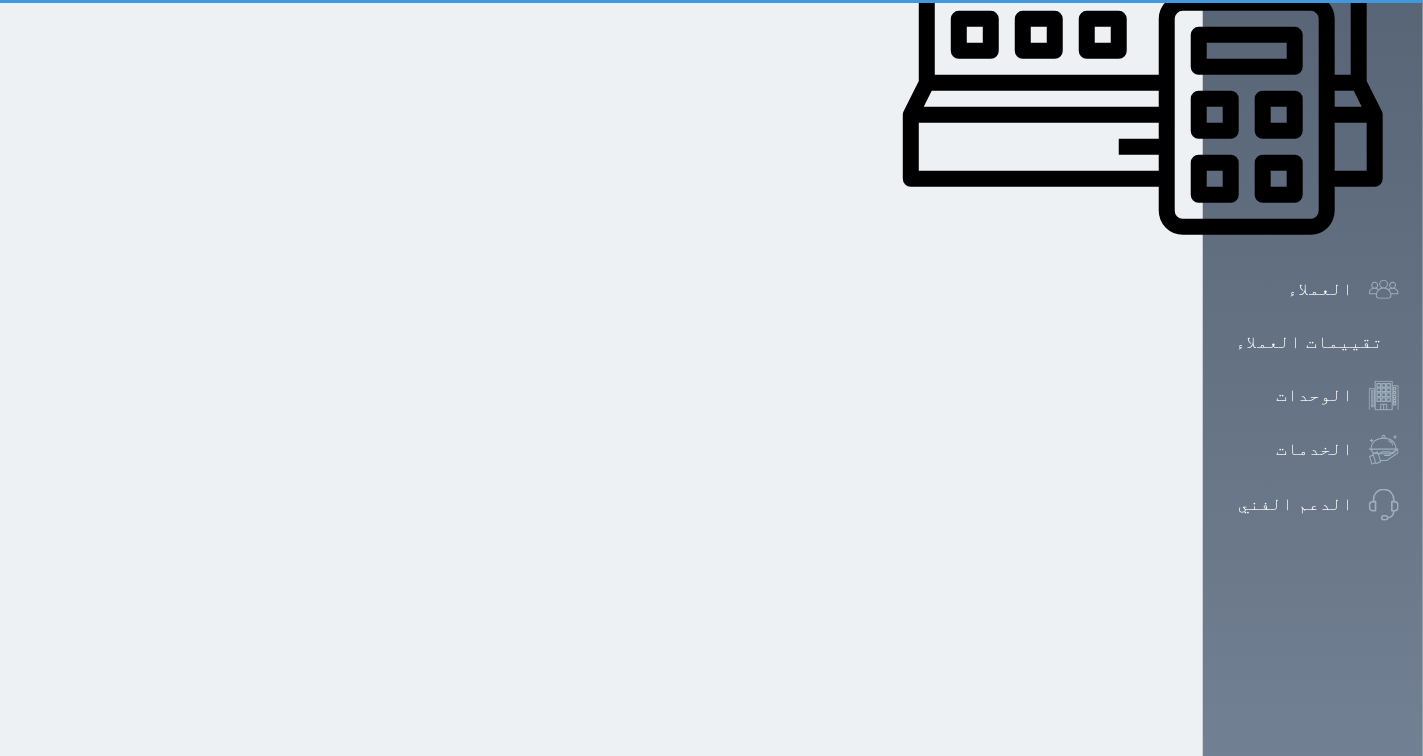 scroll, scrollTop: 355, scrollLeft: 0, axis: vertical 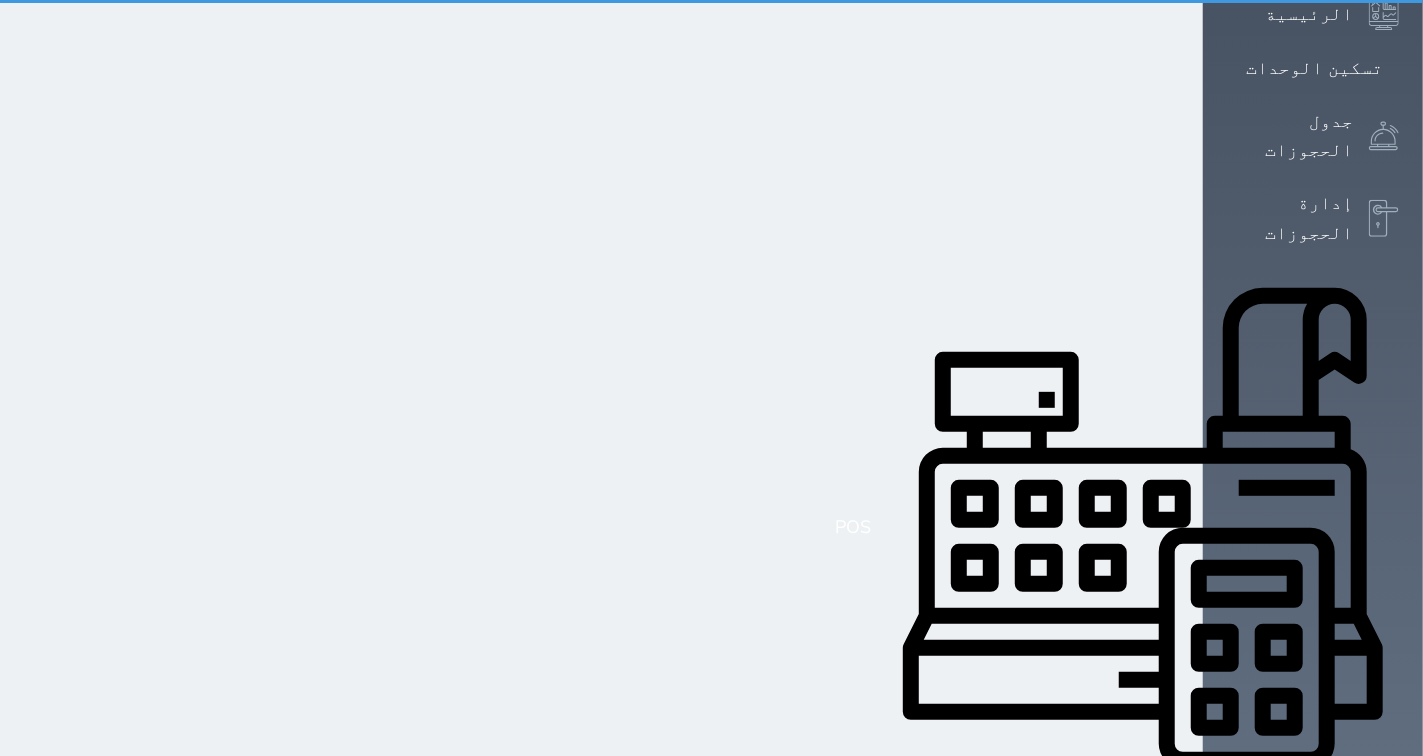 select on "1" 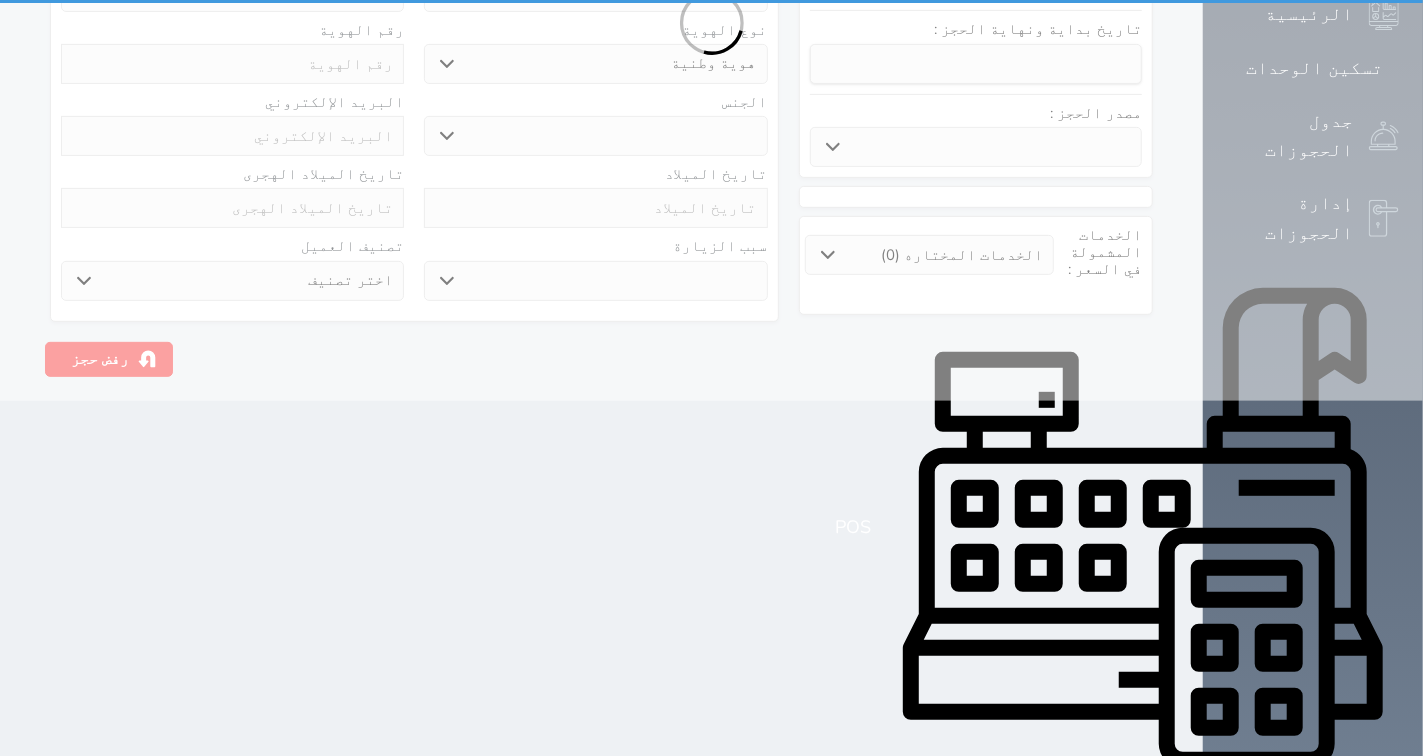 scroll, scrollTop: 0, scrollLeft: 0, axis: both 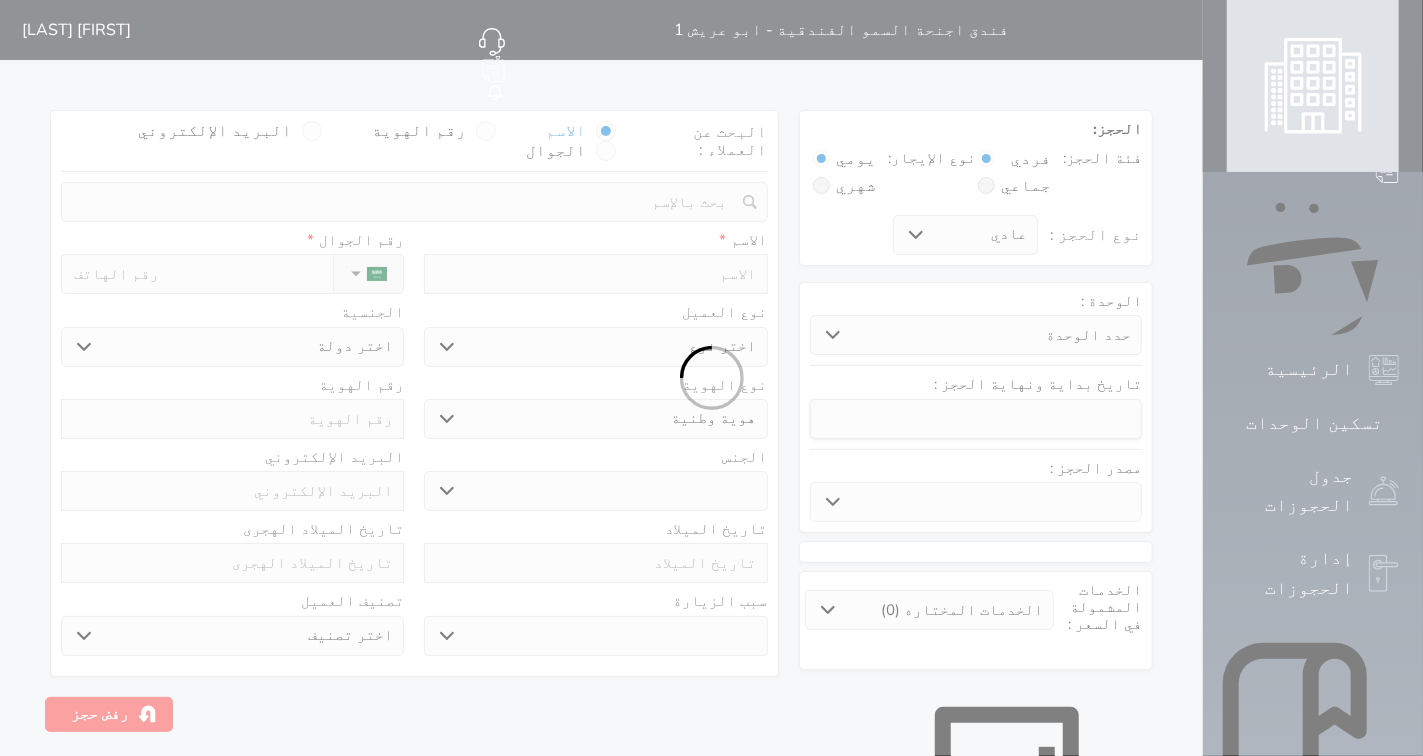 select 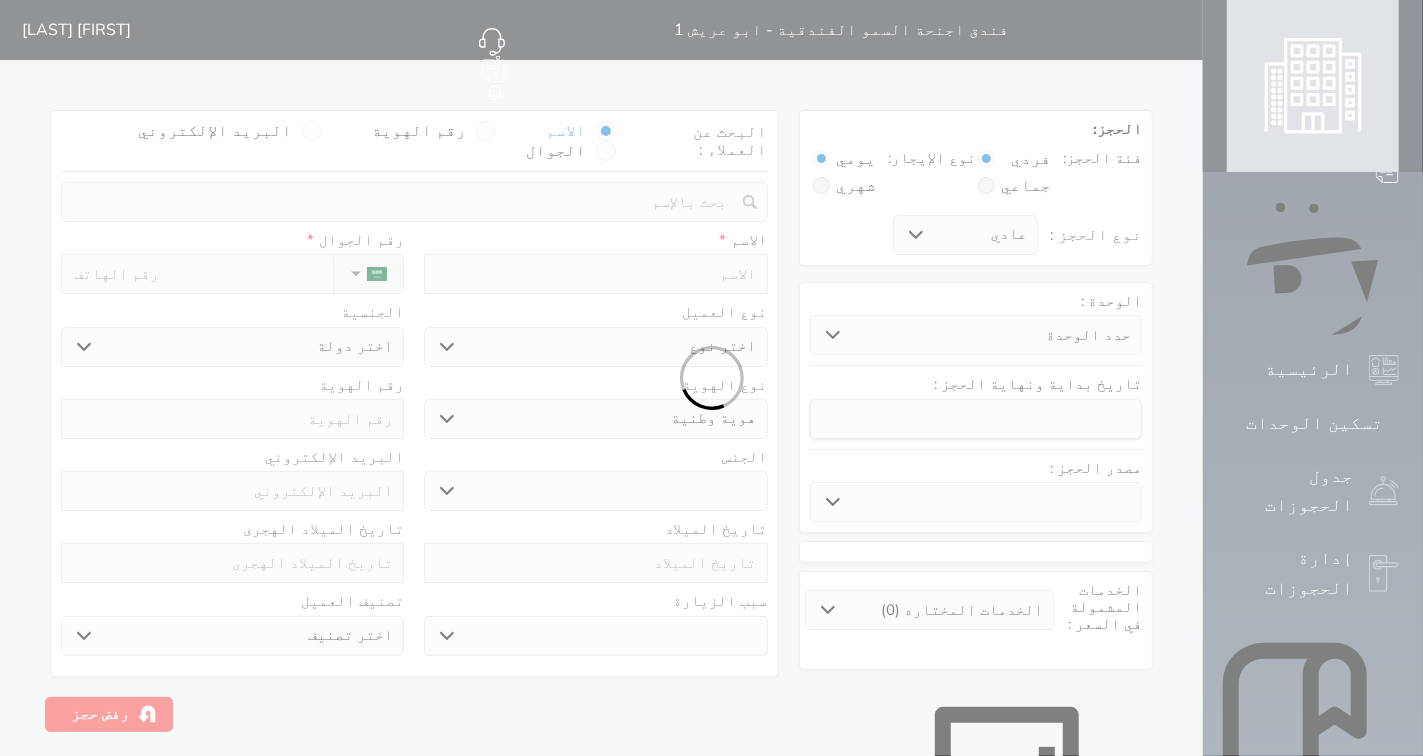 select on "33213" 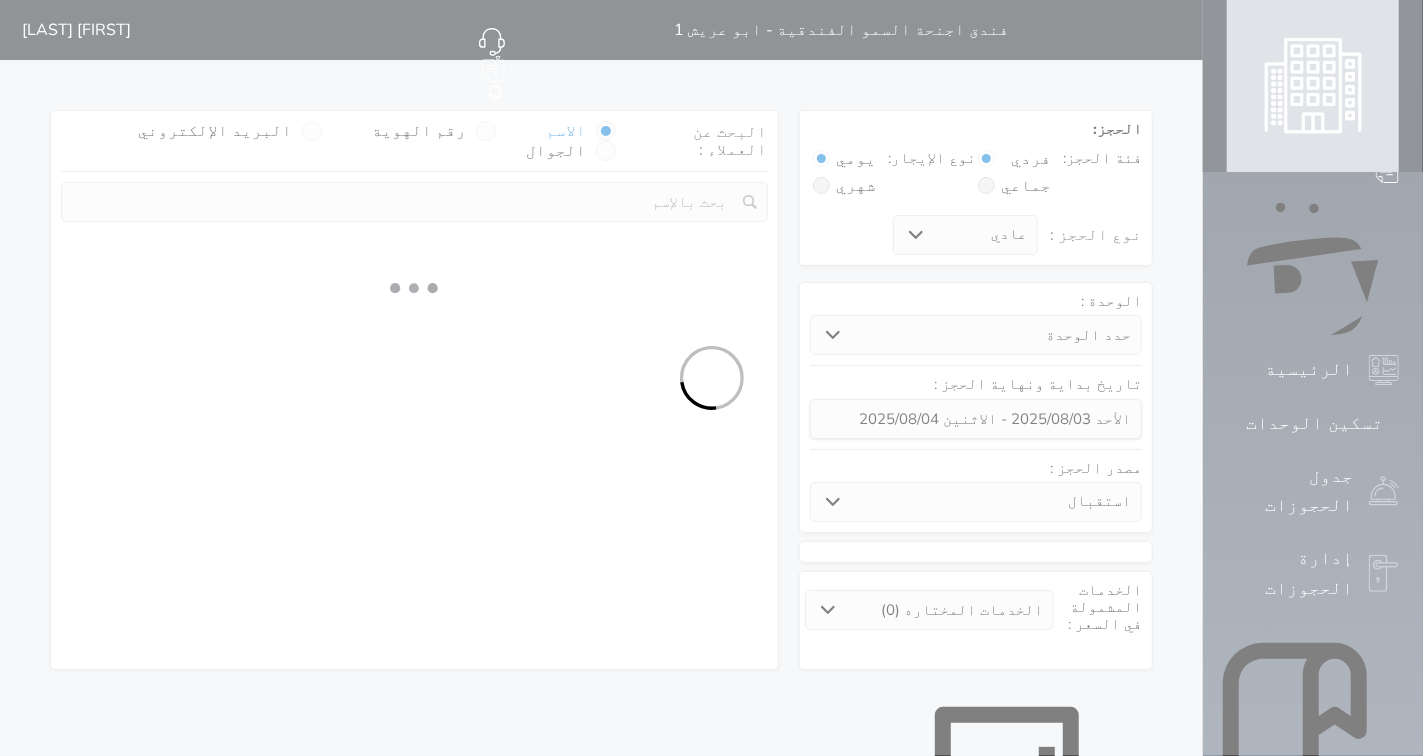 select 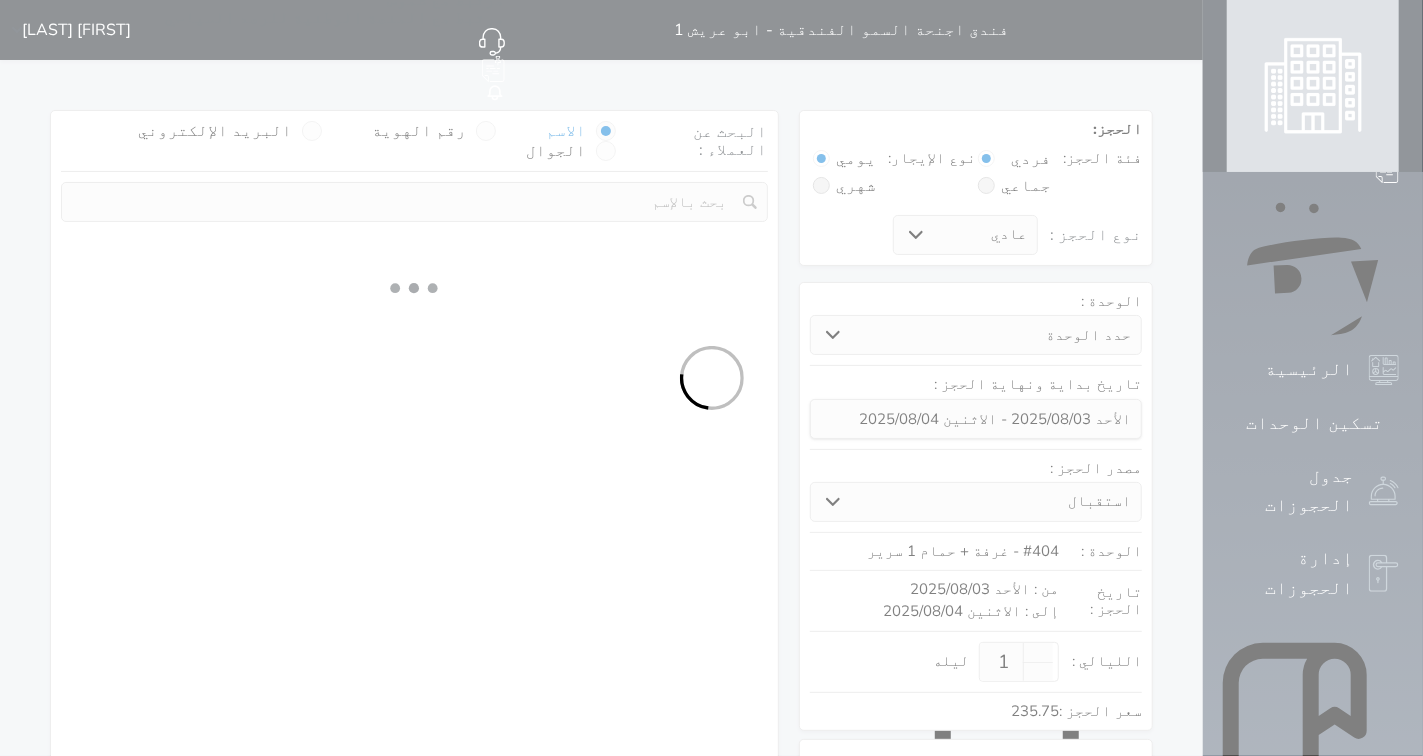 select on "1" 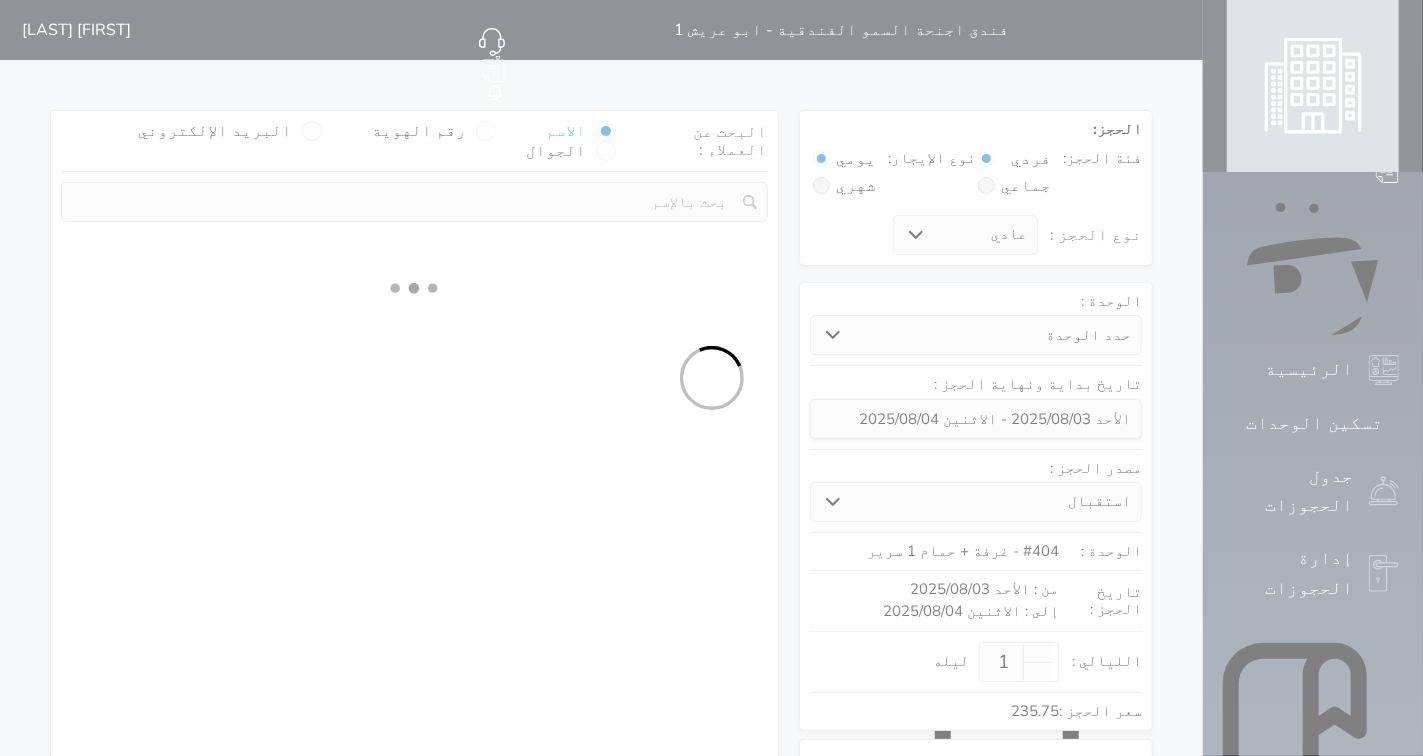 select on "113" 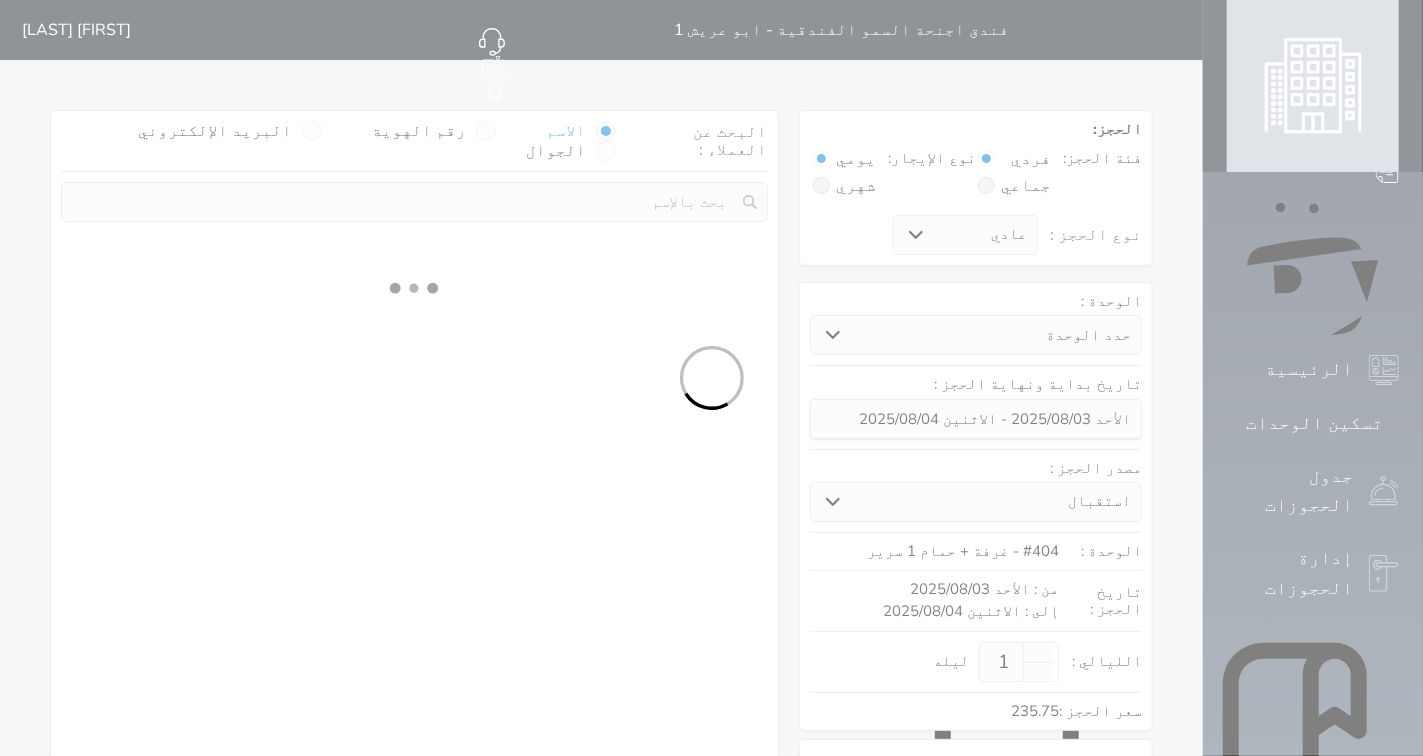 select on "1" 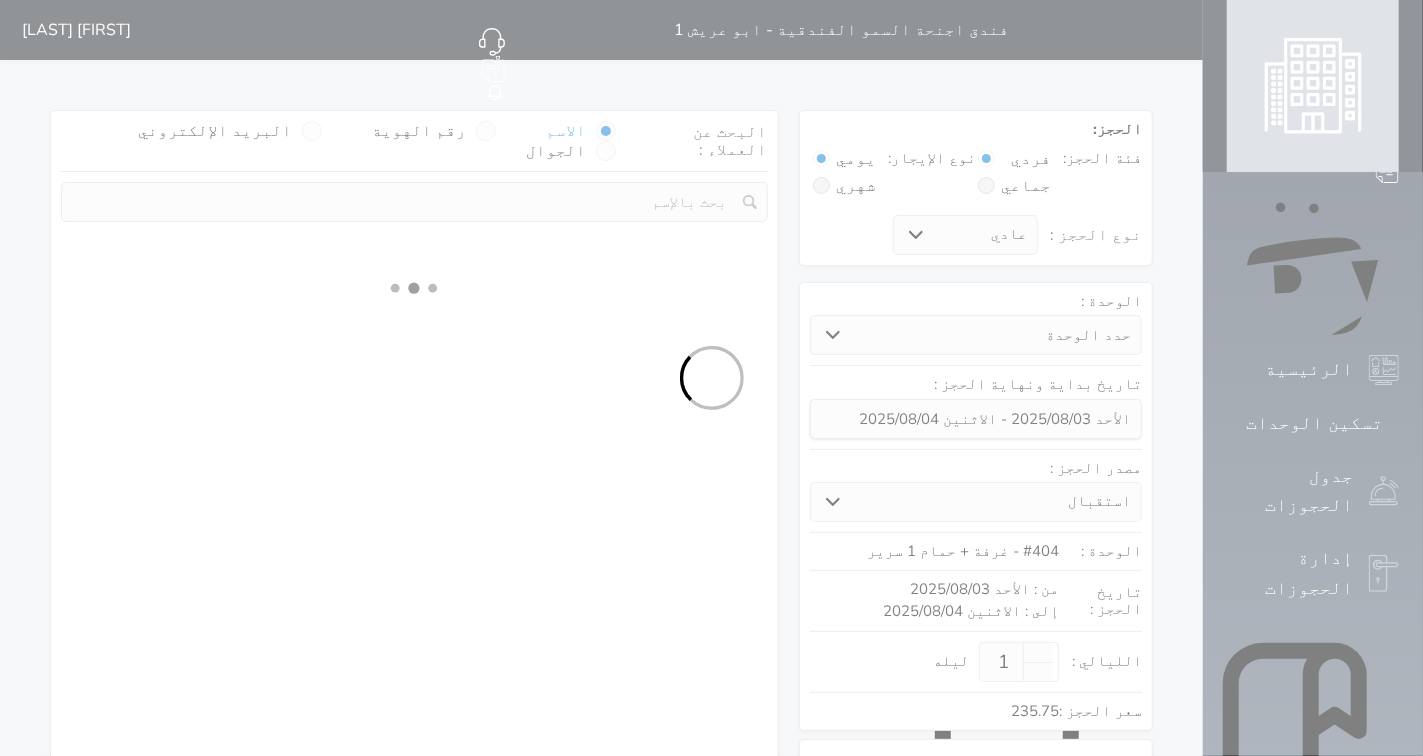select 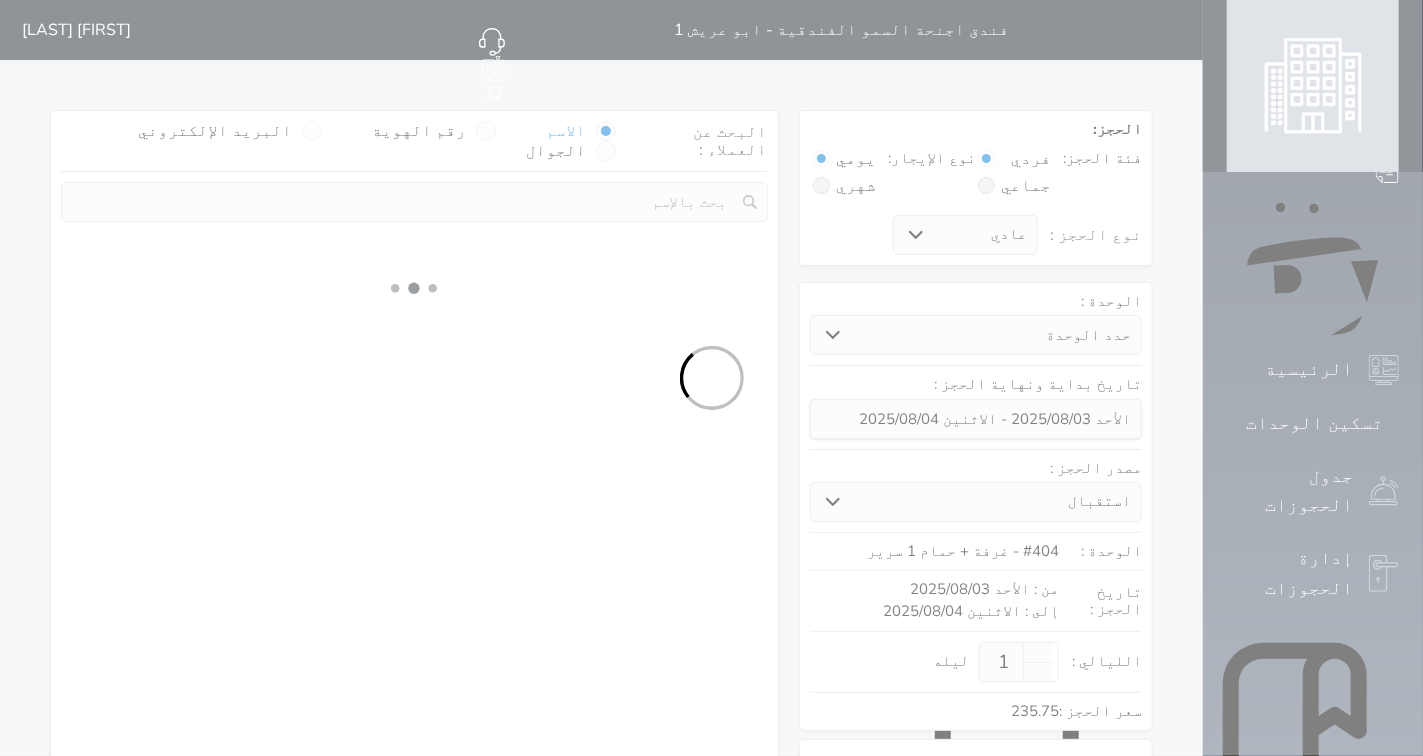 select on "7" 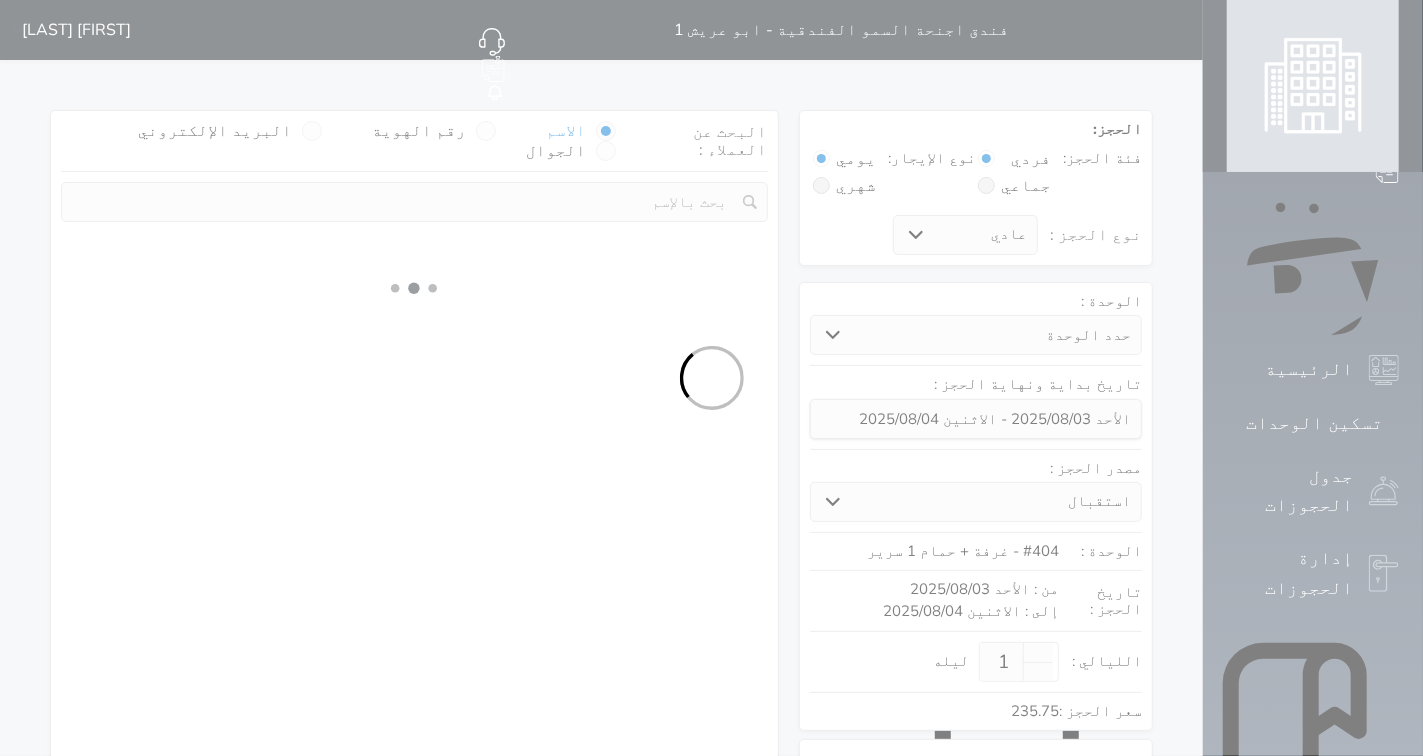 select 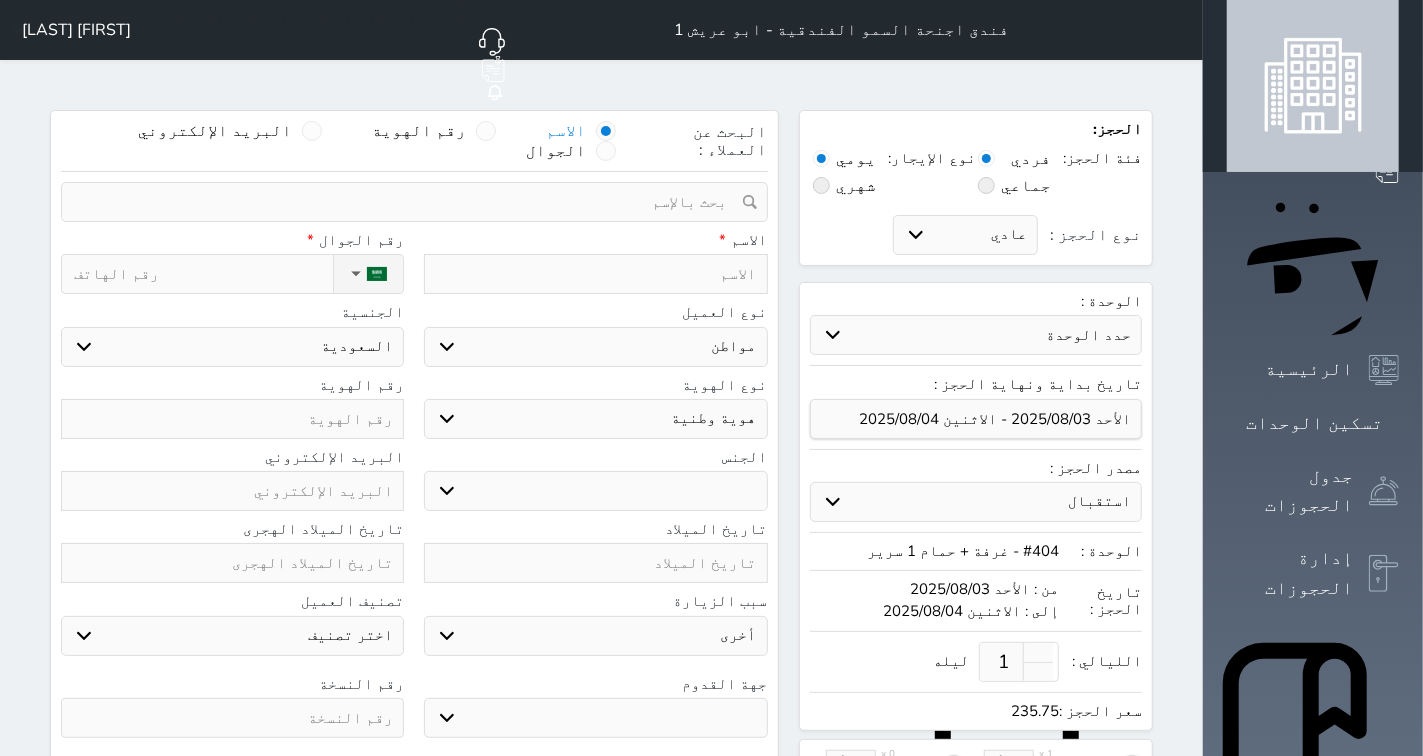 select 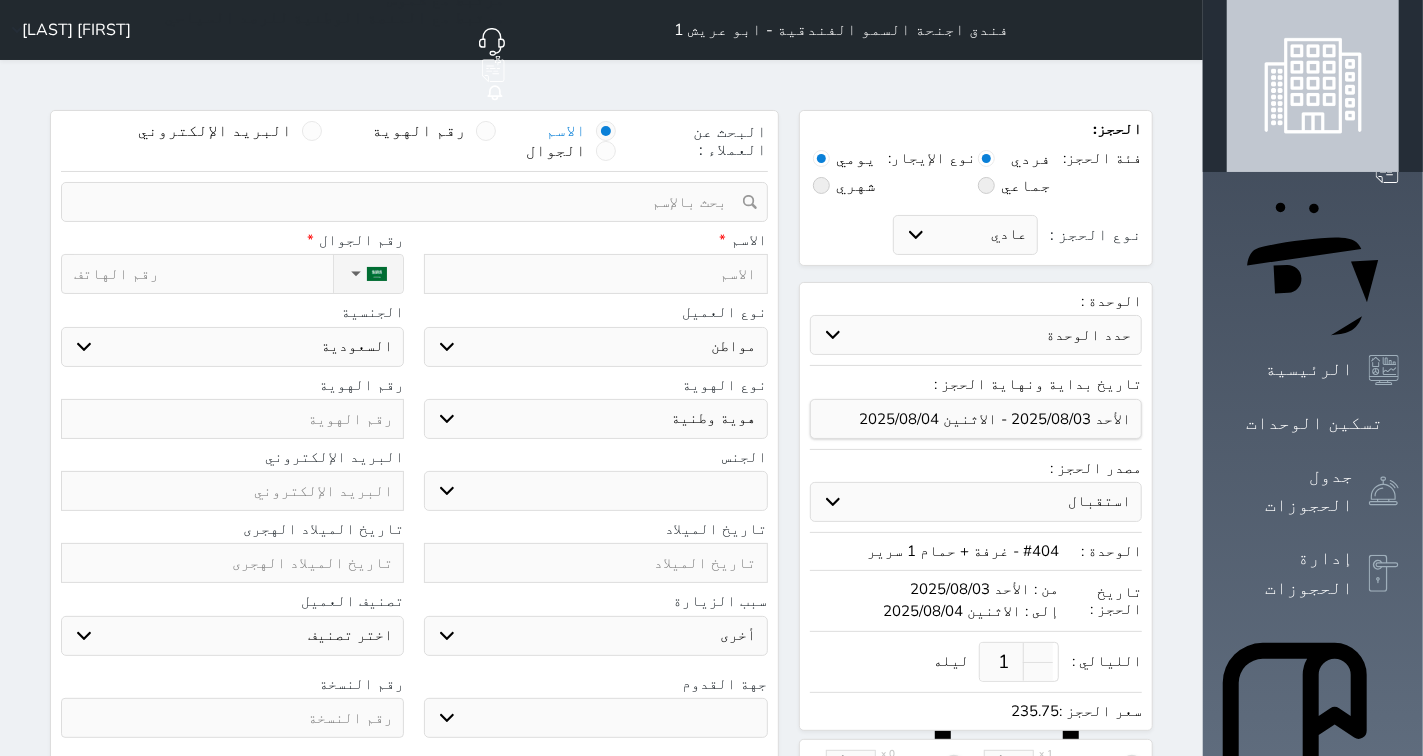 select 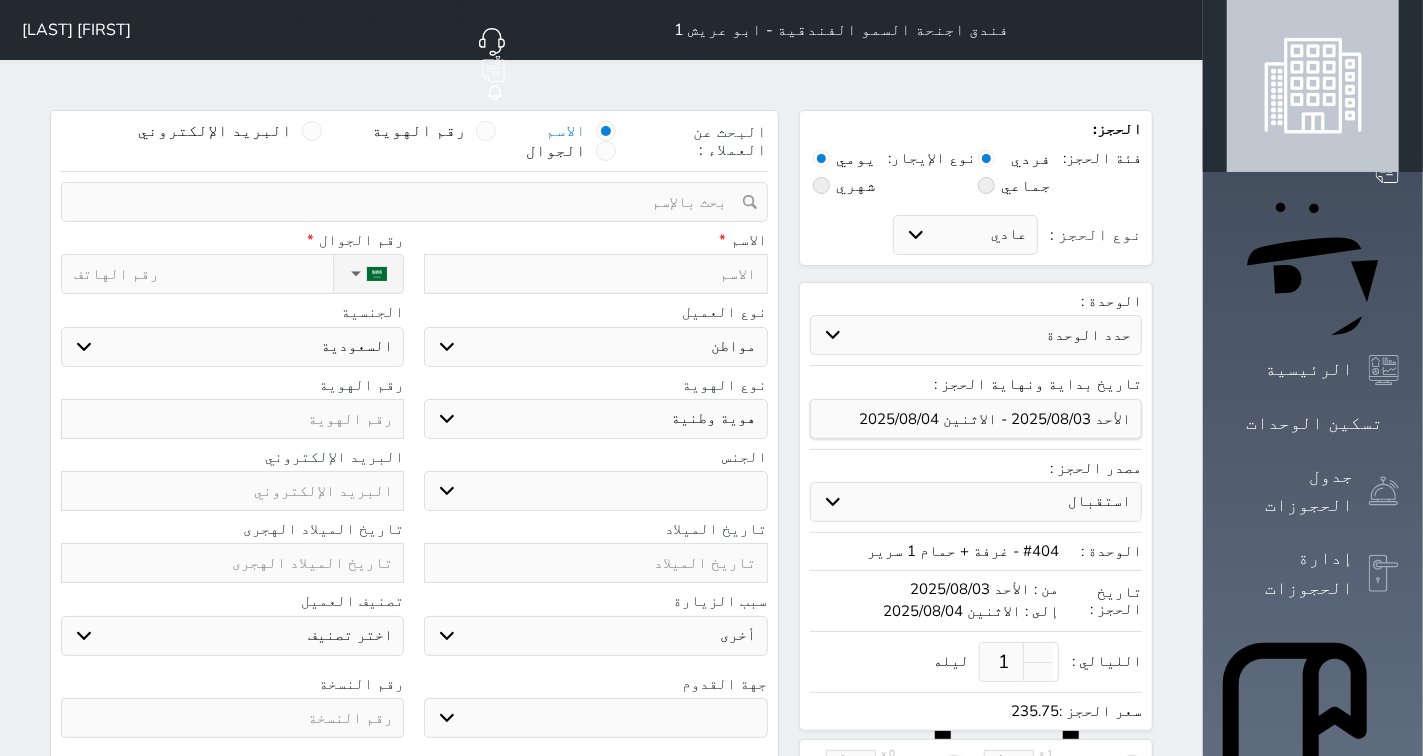 select 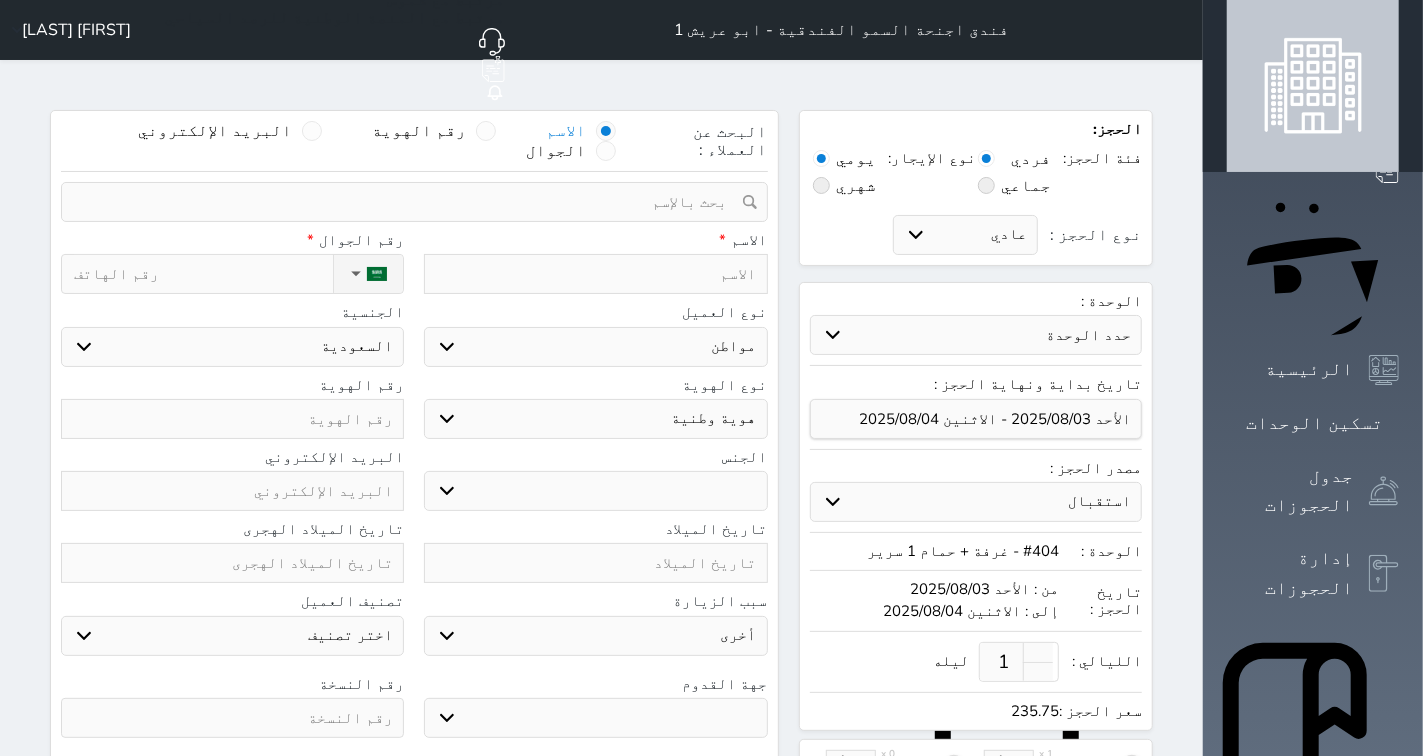 select 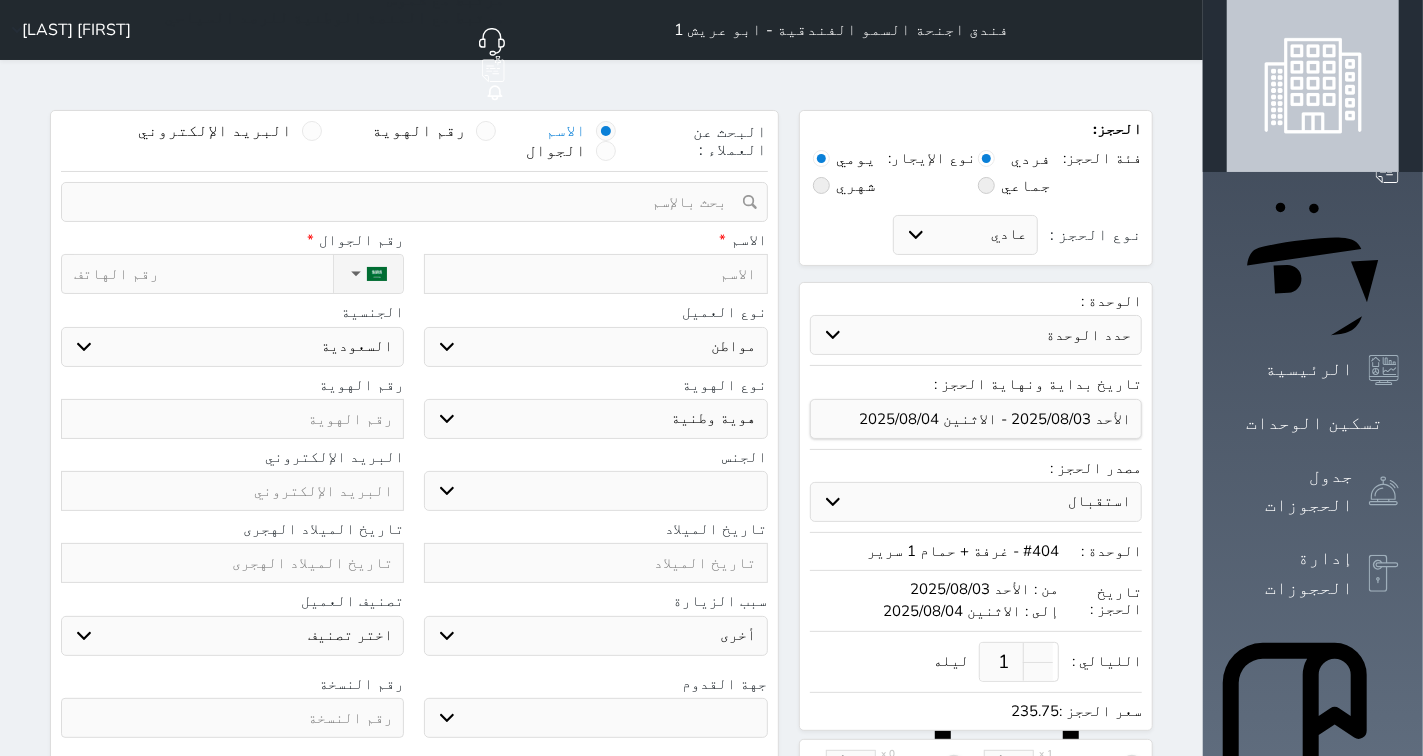 select 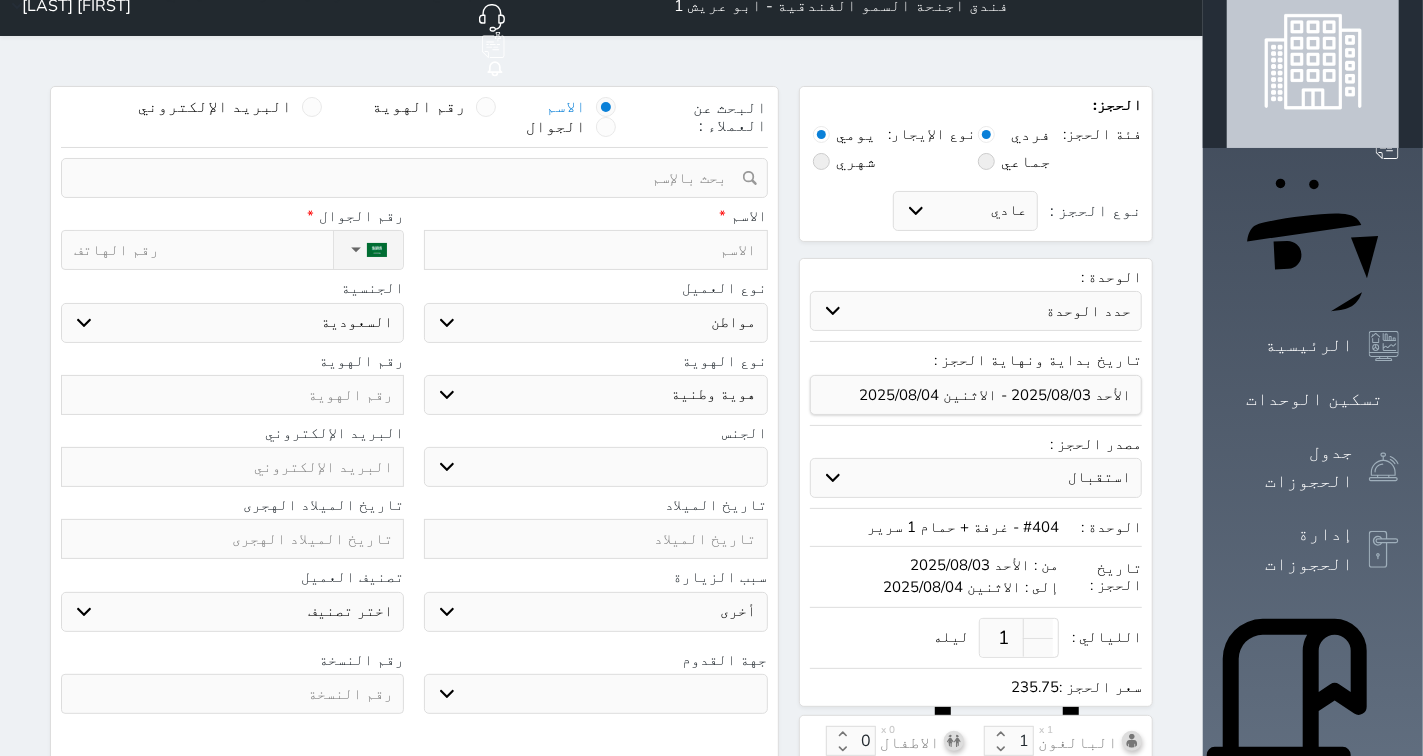 scroll, scrollTop: 0, scrollLeft: 0, axis: both 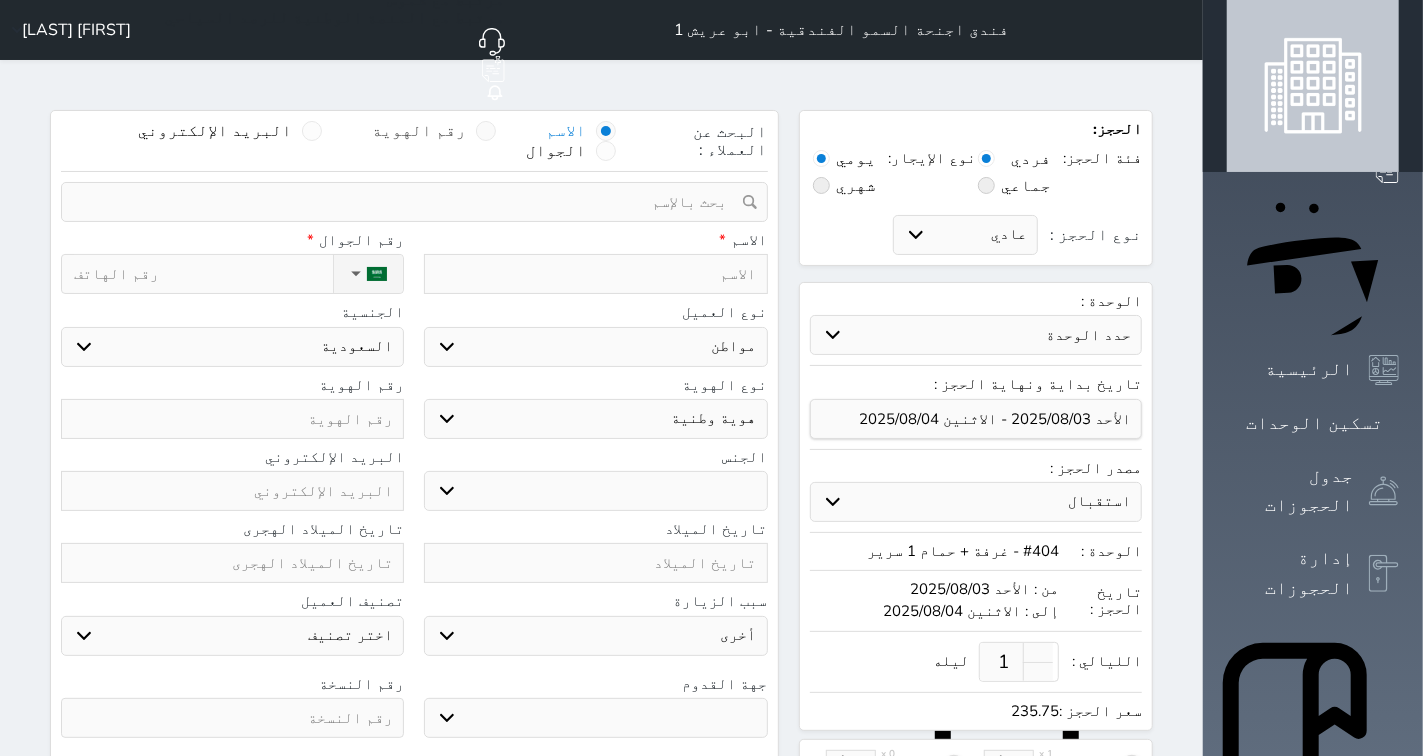 click at bounding box center [486, 131] 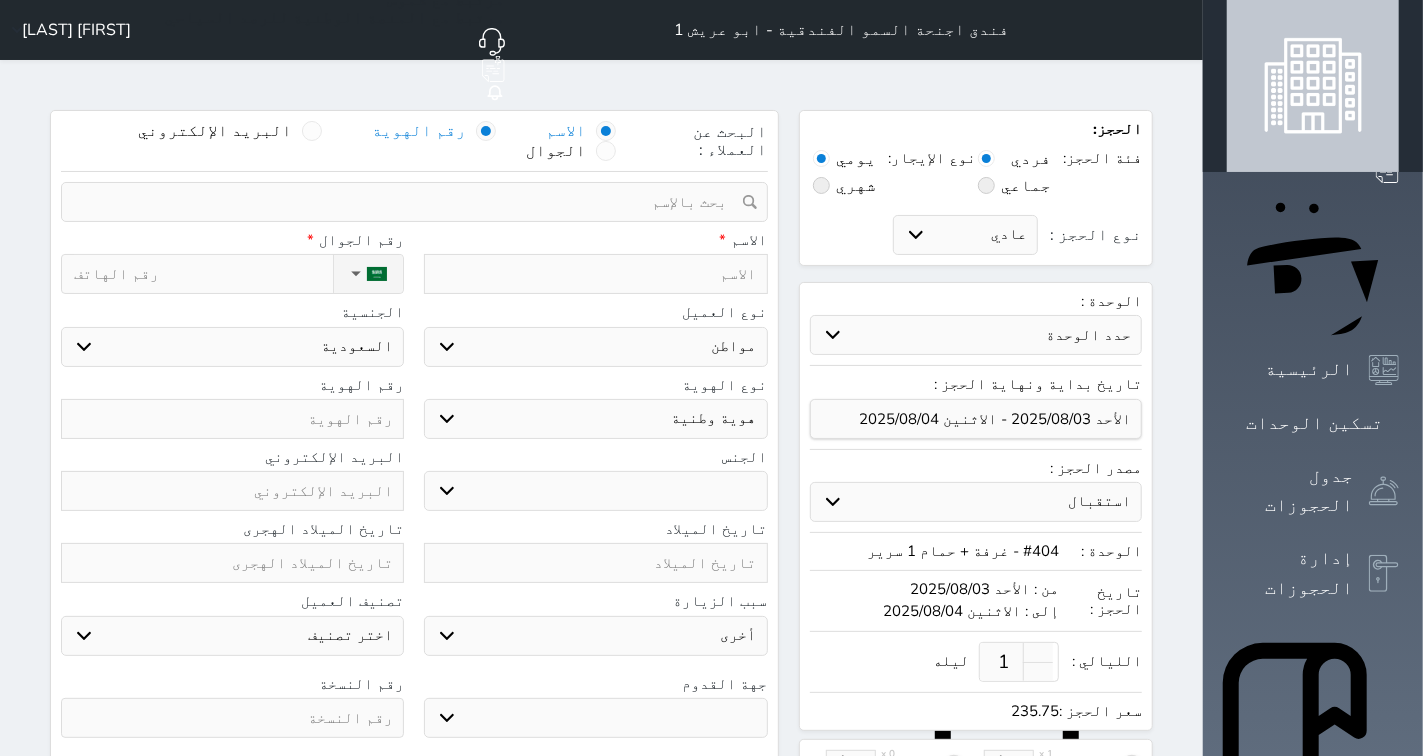 select 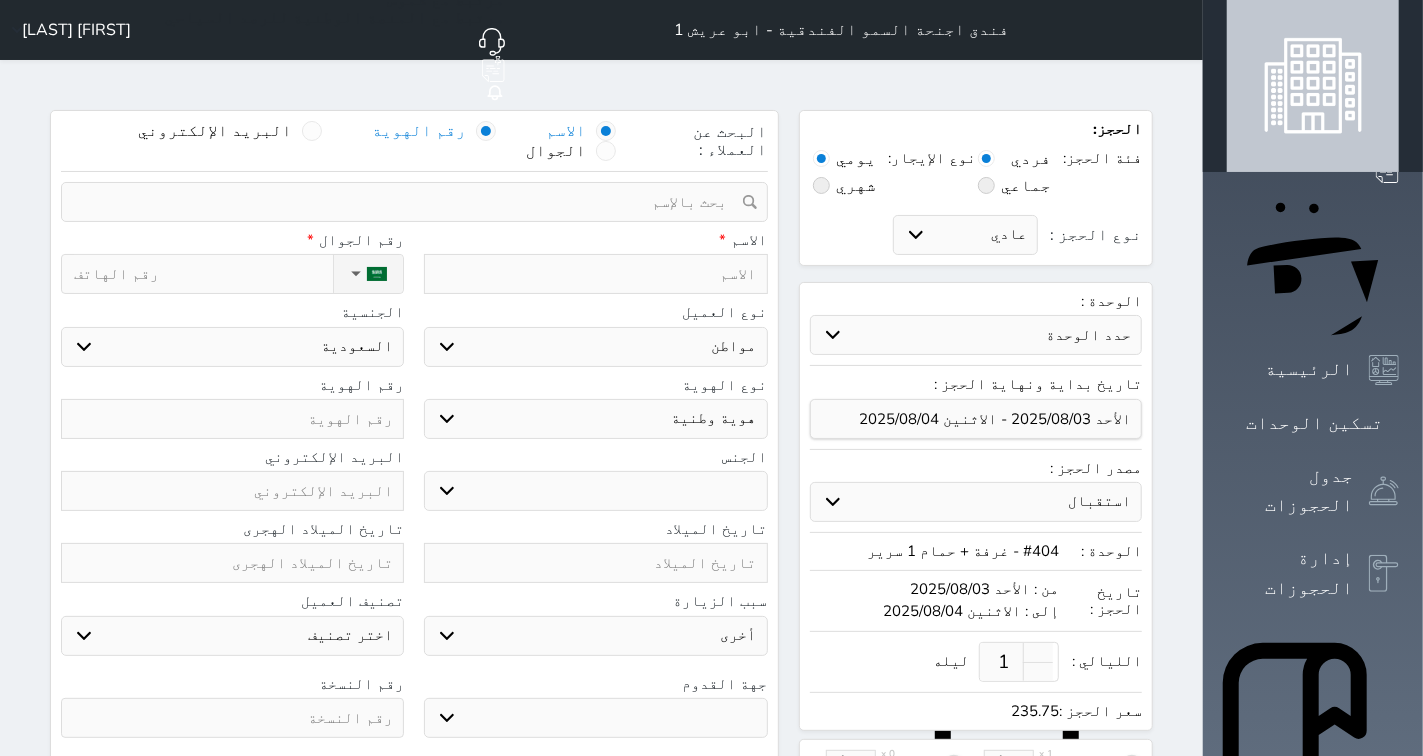 select 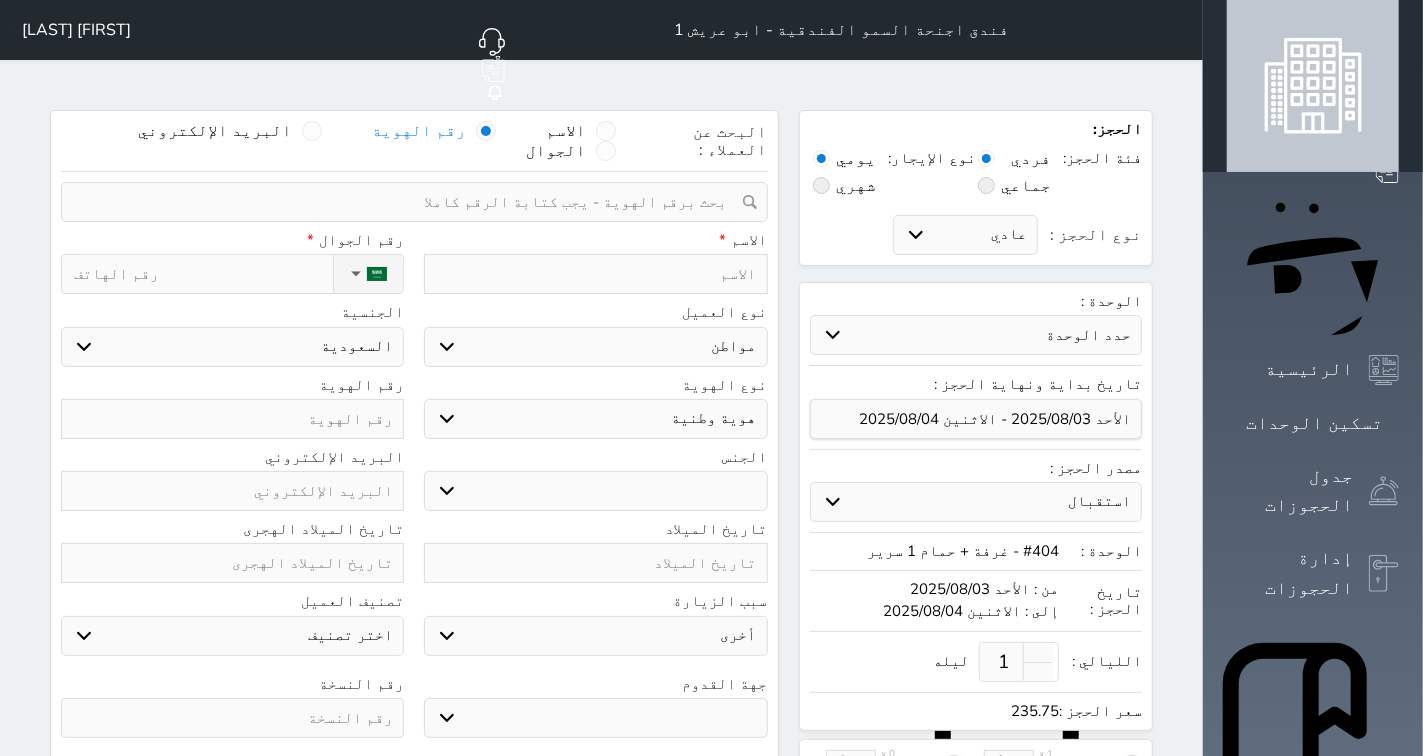 click at bounding box center (595, 274) 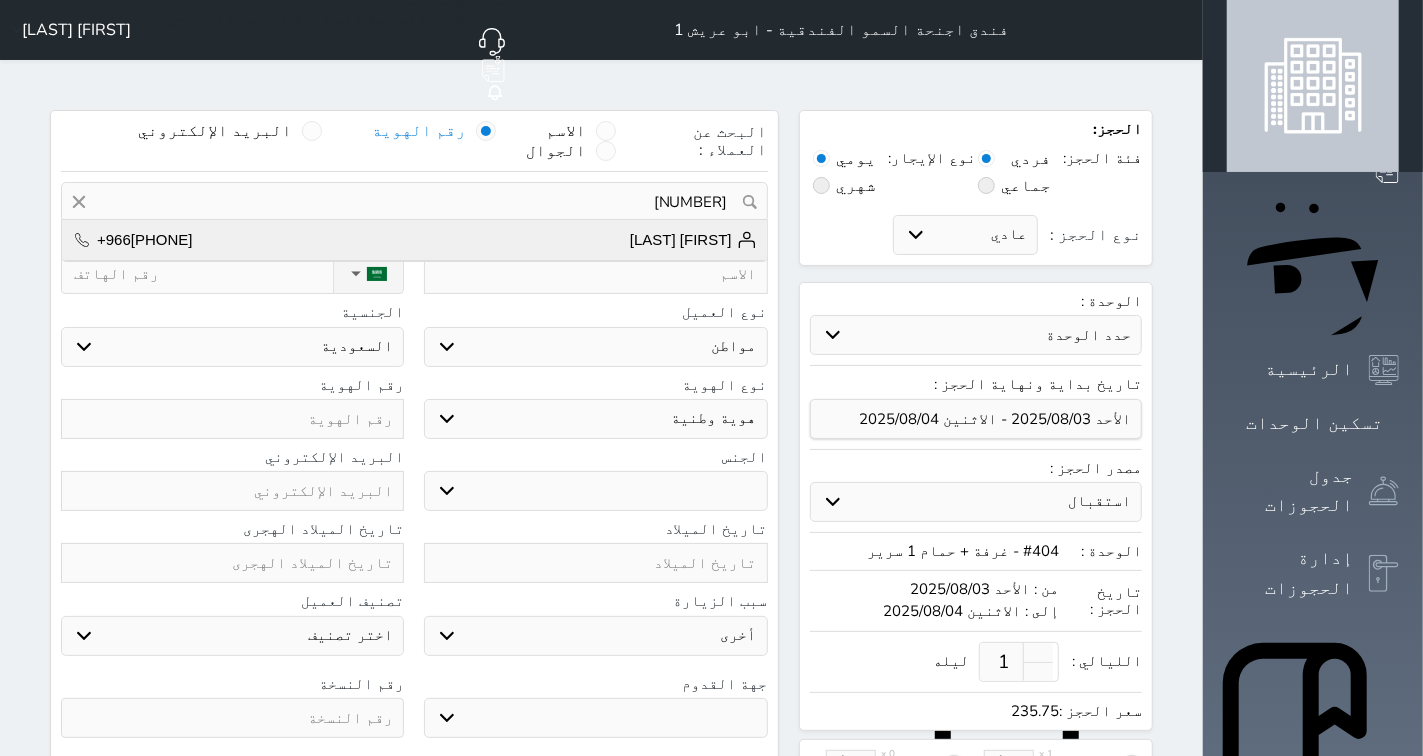click on "[FIRST] [LAST]   +966[PHONE]" at bounding box center [414, 240] 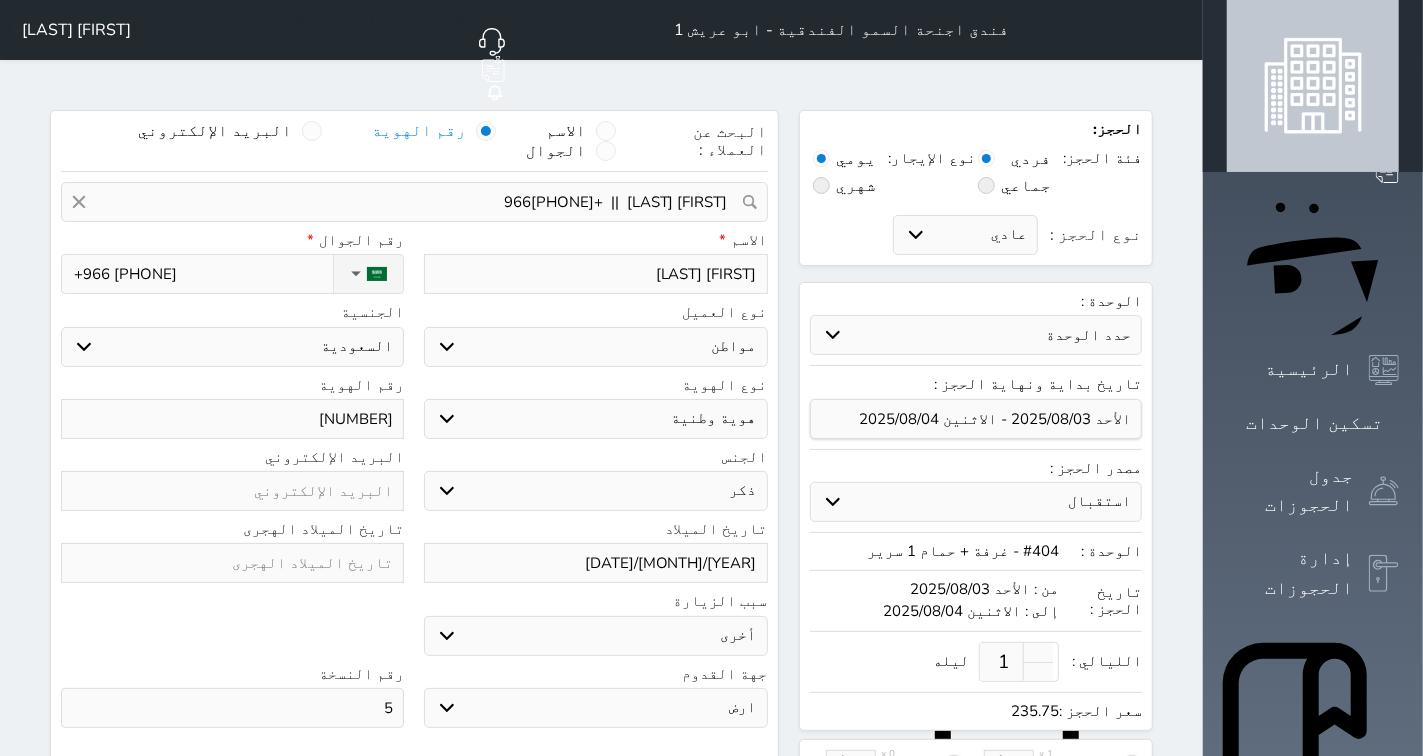 click on "[FIRST] [LAST]  ||  +966[PHONE]" at bounding box center [414, 202] 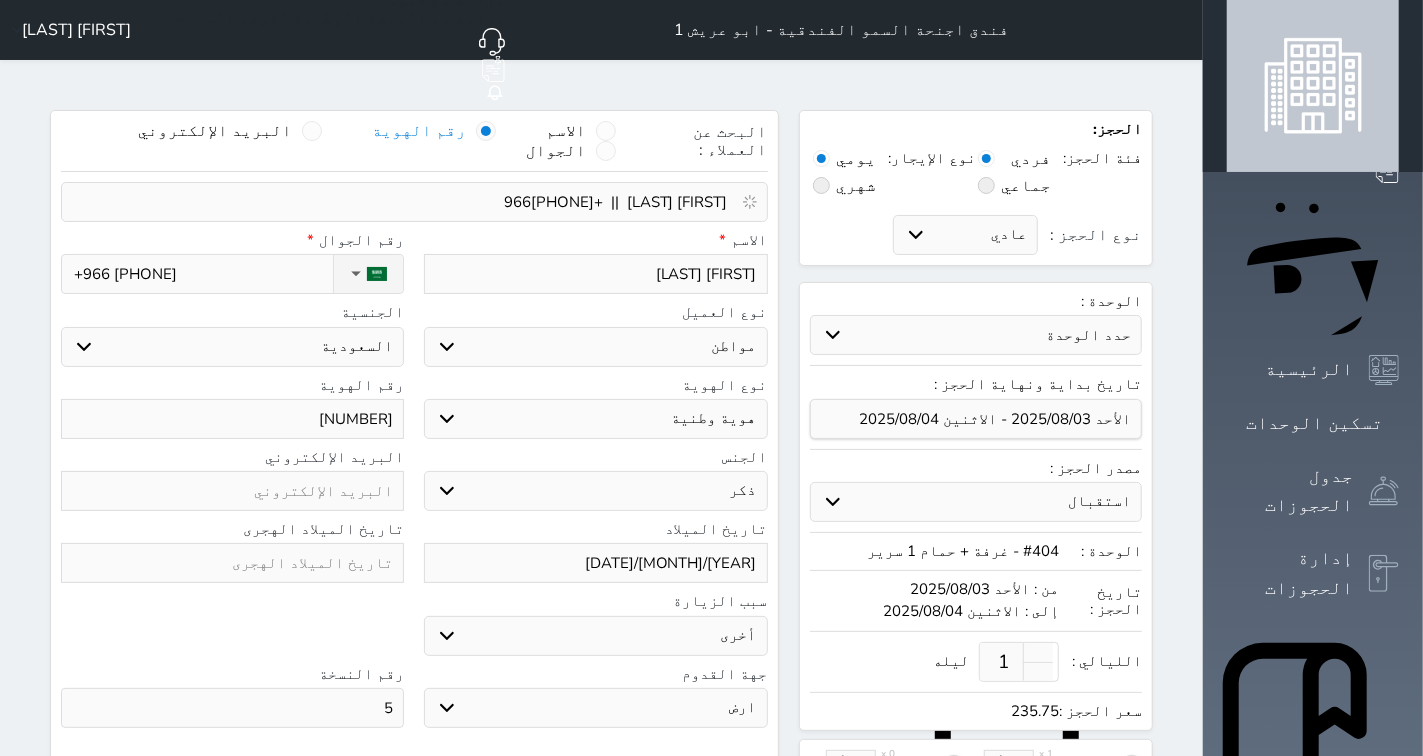 drag, startPoint x: 690, startPoint y: 150, endPoint x: 706, endPoint y: 152, distance: 16.124516 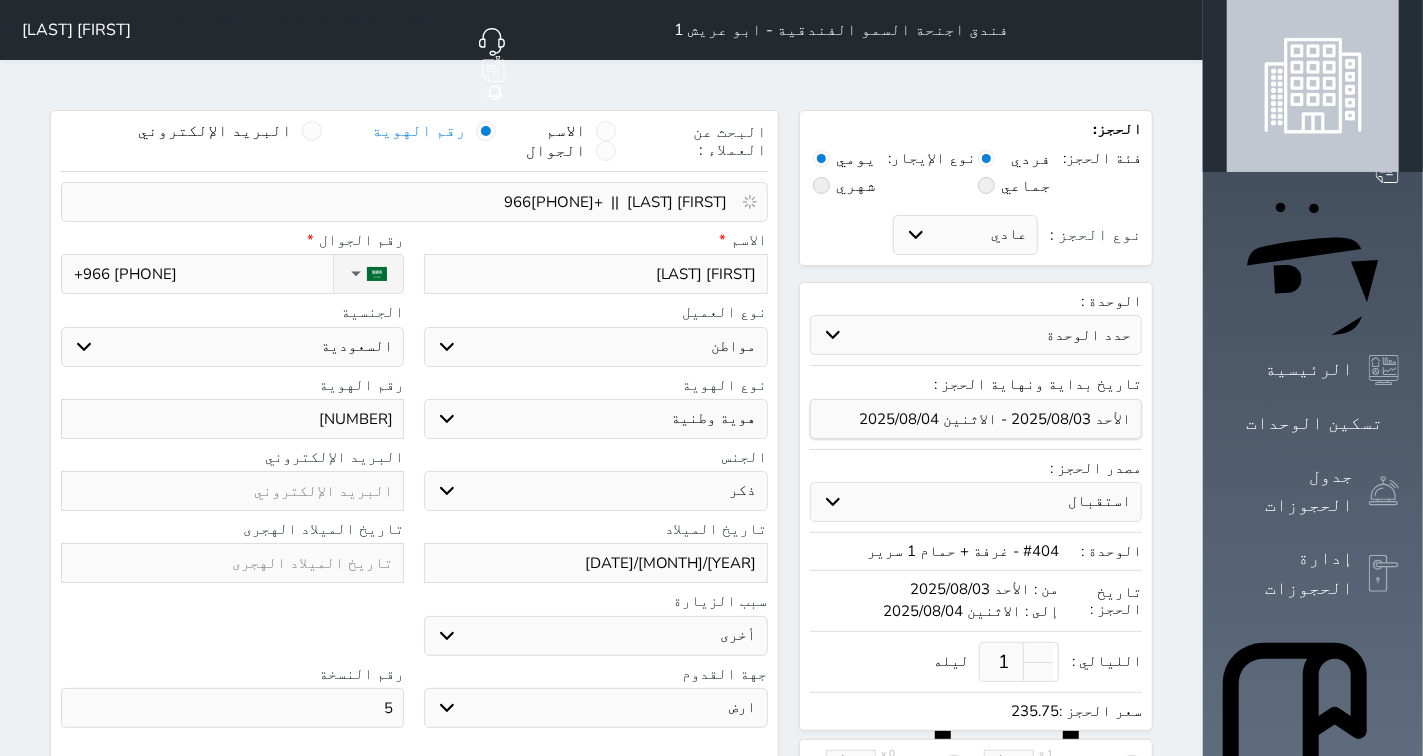 click on "[FIRST] [LAST]  ||  +966[PHONE]" at bounding box center [407, 202] 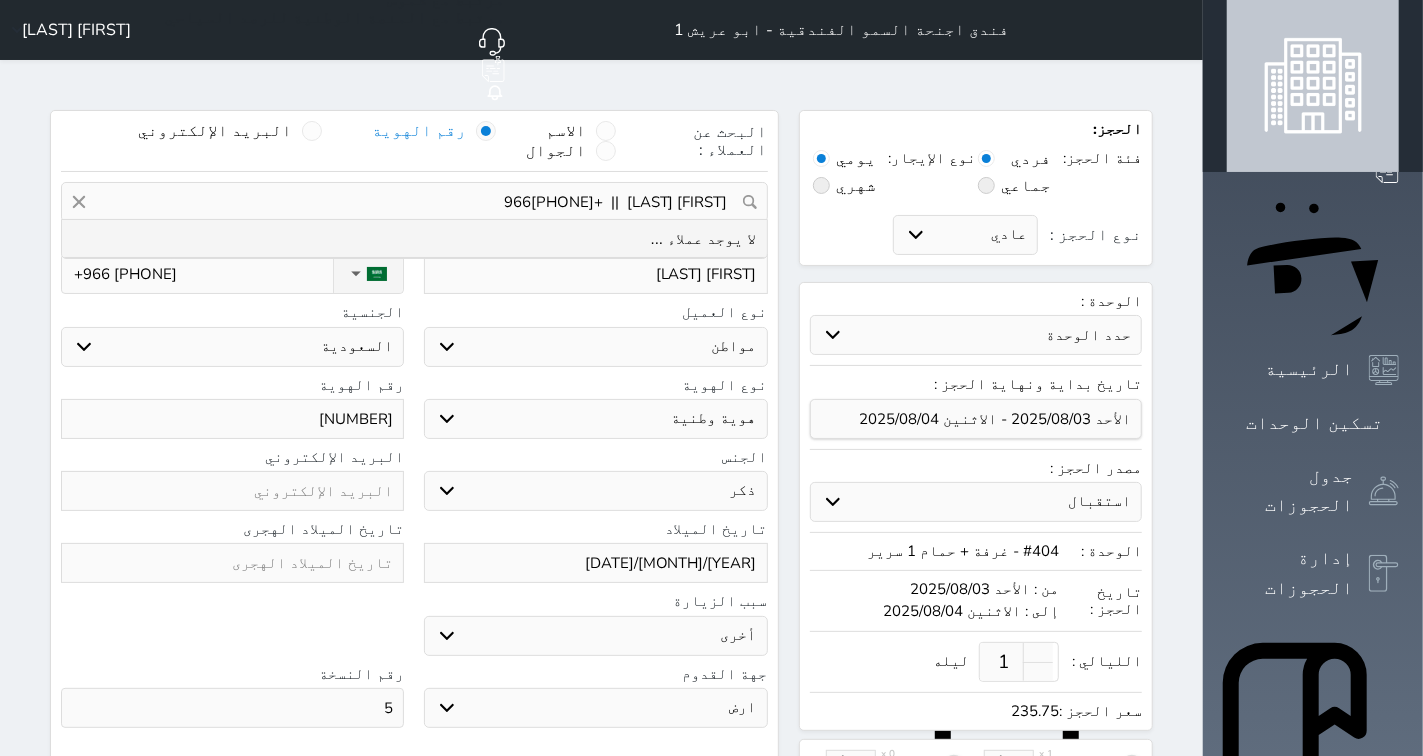 drag, startPoint x: 690, startPoint y: 147, endPoint x: 714, endPoint y: 137, distance: 26 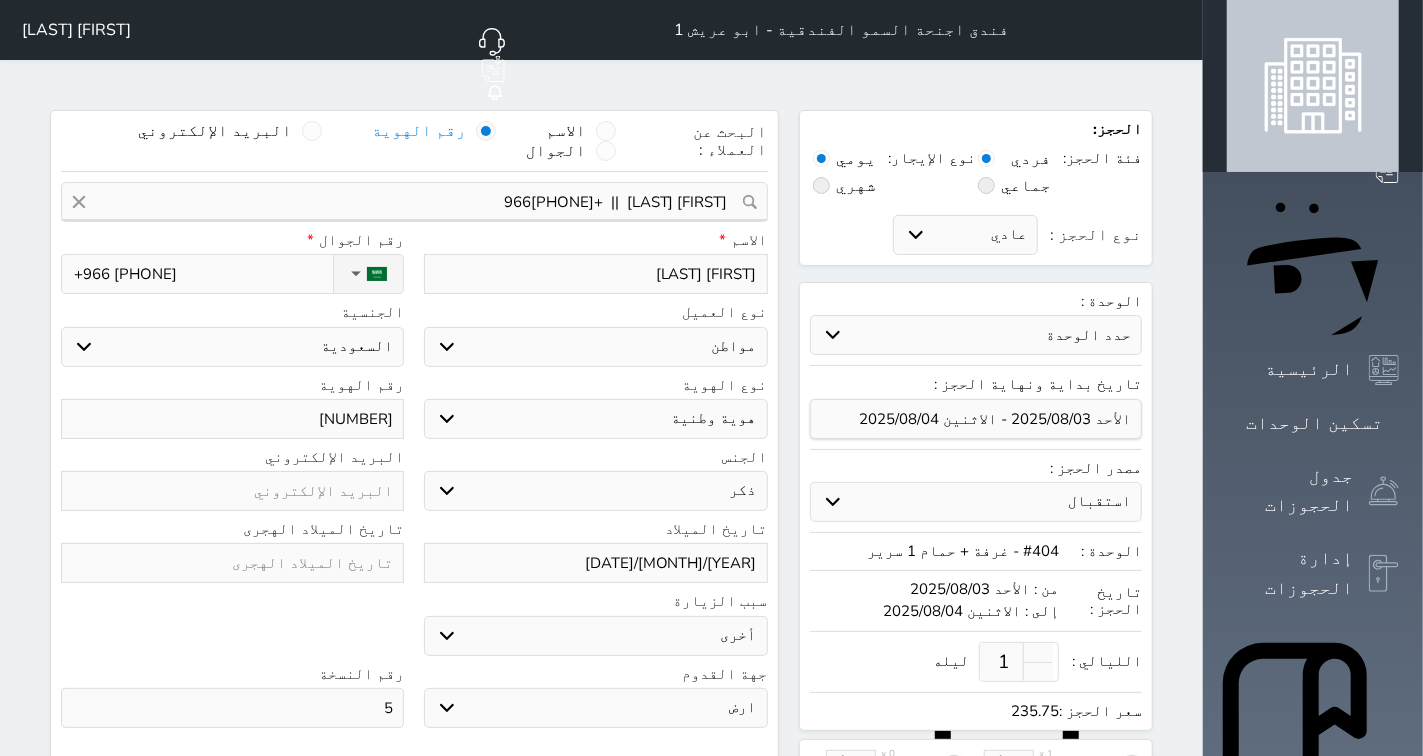 click on "[YEAR]/[MONTH]/[DATE]" at bounding box center (595, 563) 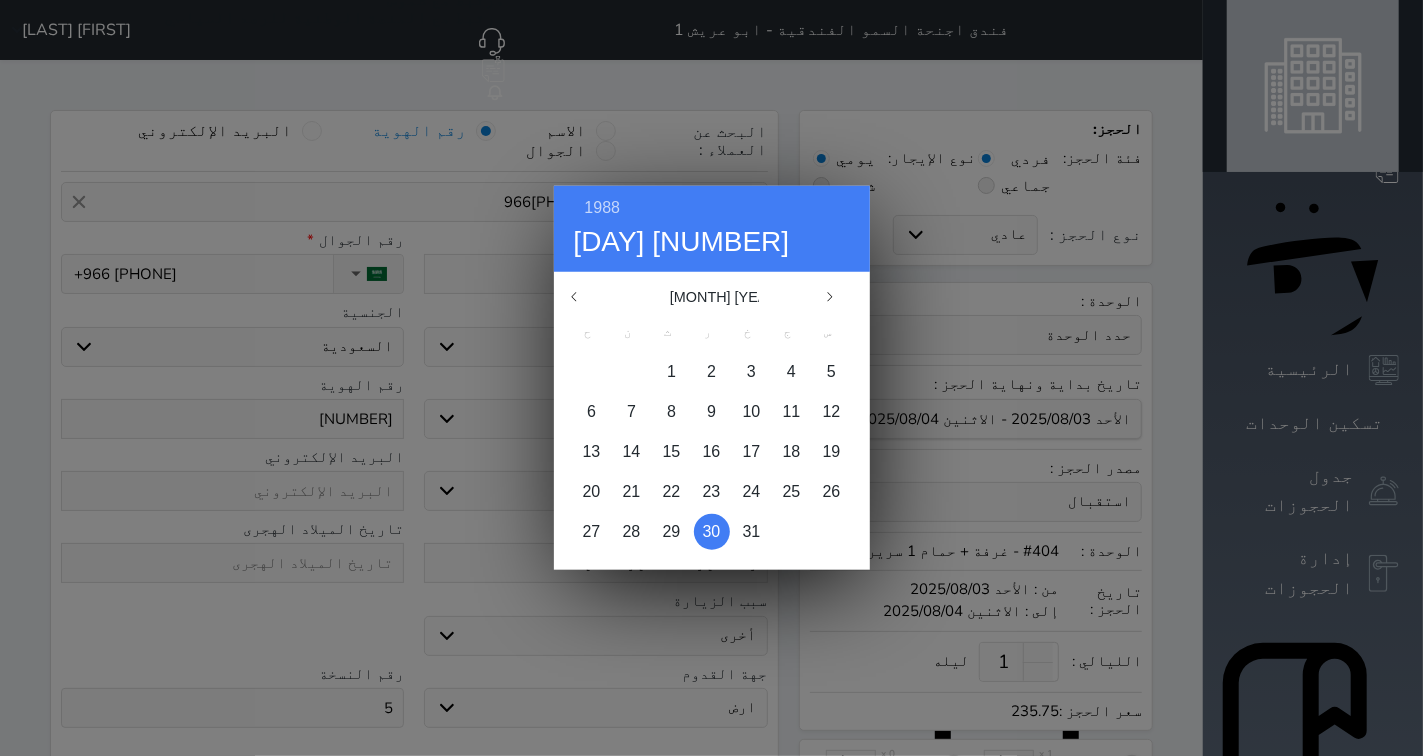 click on "30" at bounding box center [712, 531] 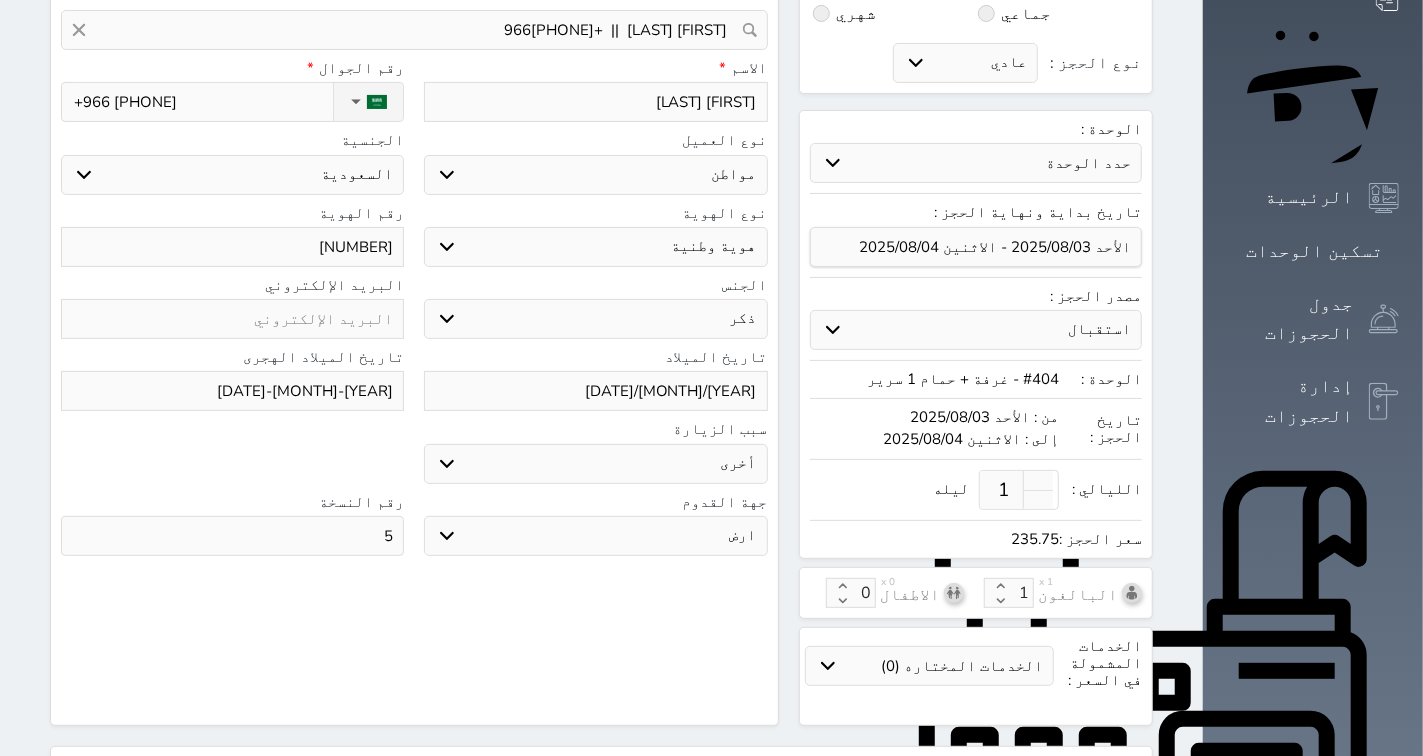 scroll, scrollTop: 473, scrollLeft: 0, axis: vertical 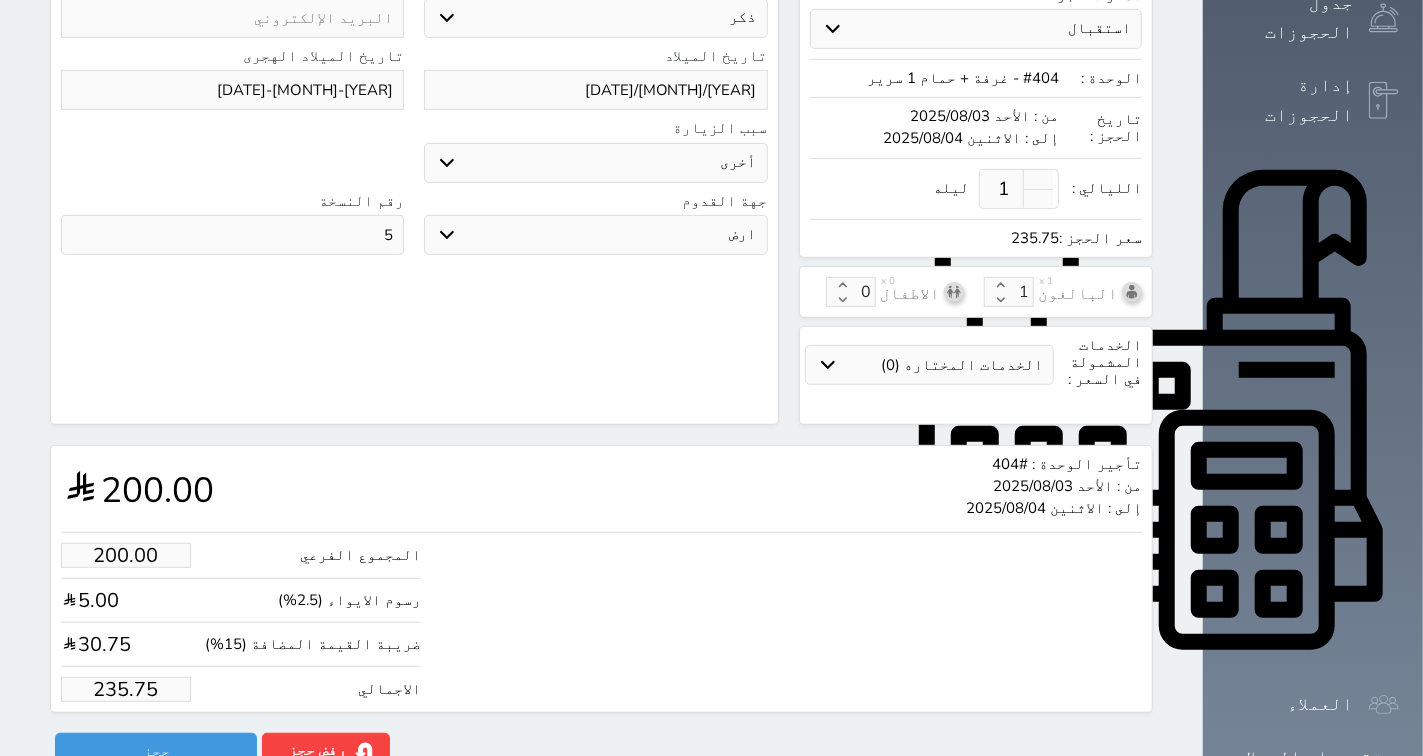 drag, startPoint x: 55, startPoint y: 655, endPoint x: 153, endPoint y: 663, distance: 98.32599 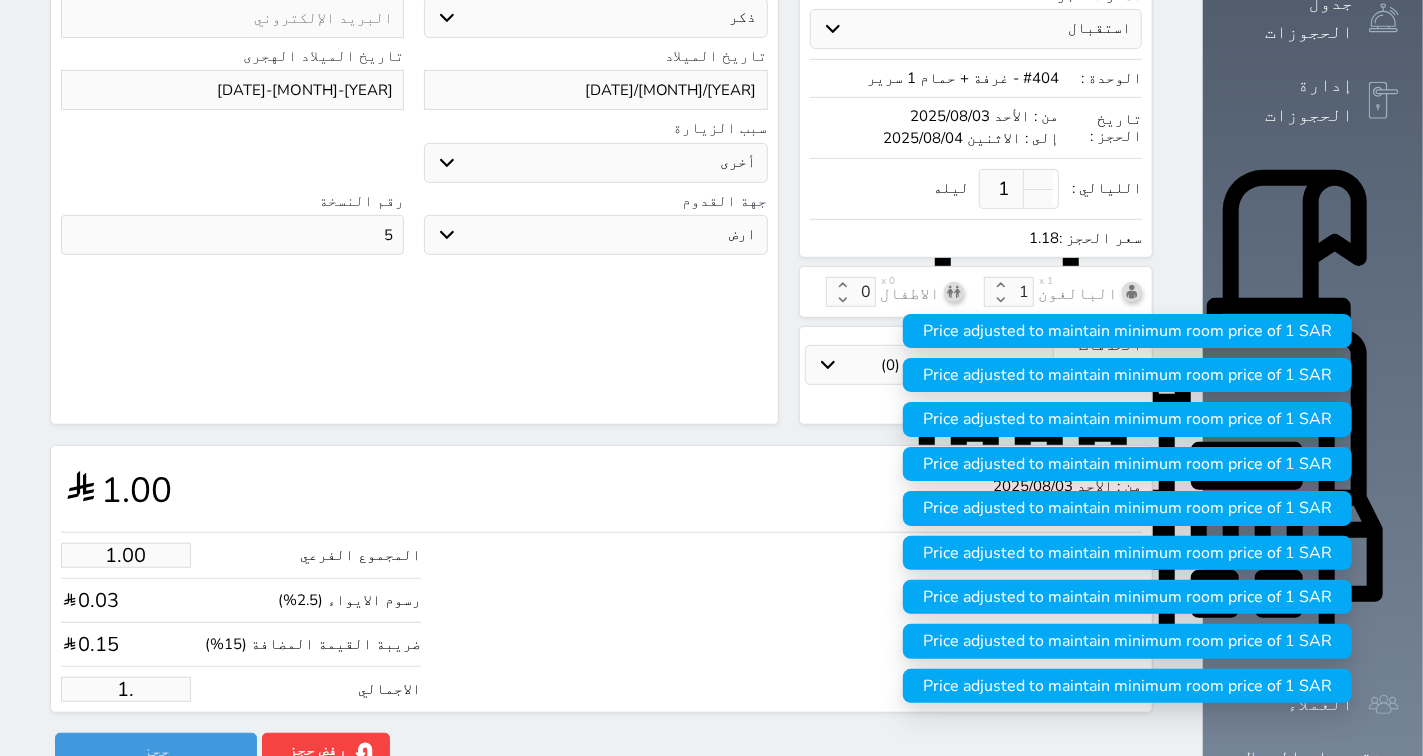 type on "1" 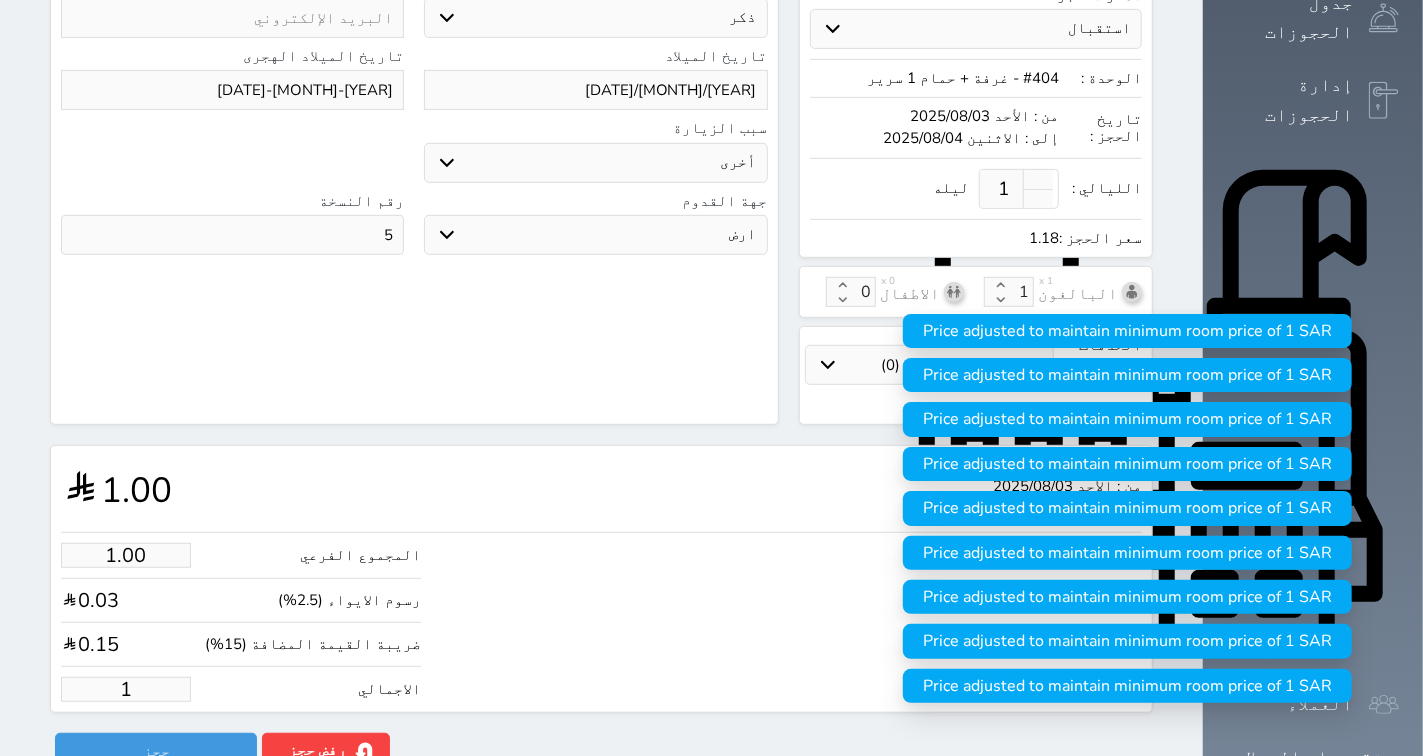 type 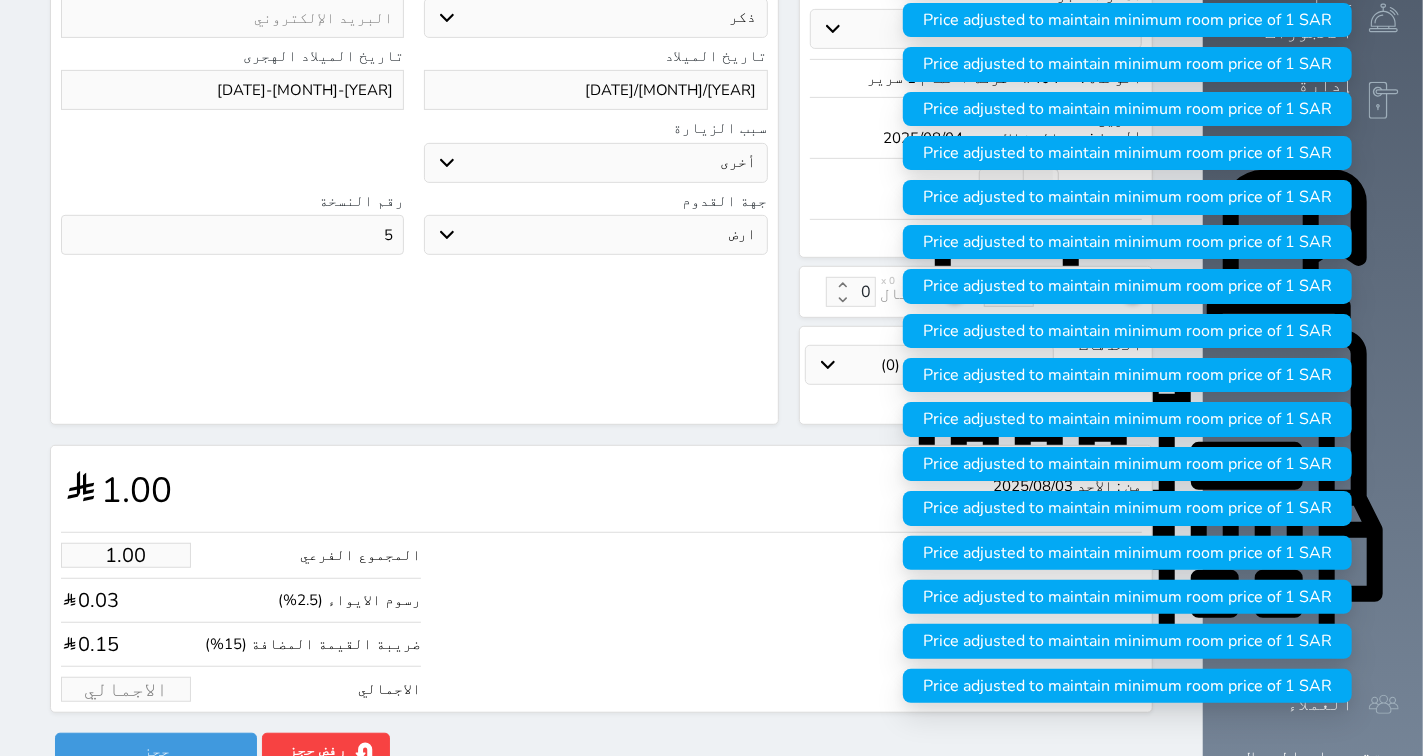 type on "1.70" 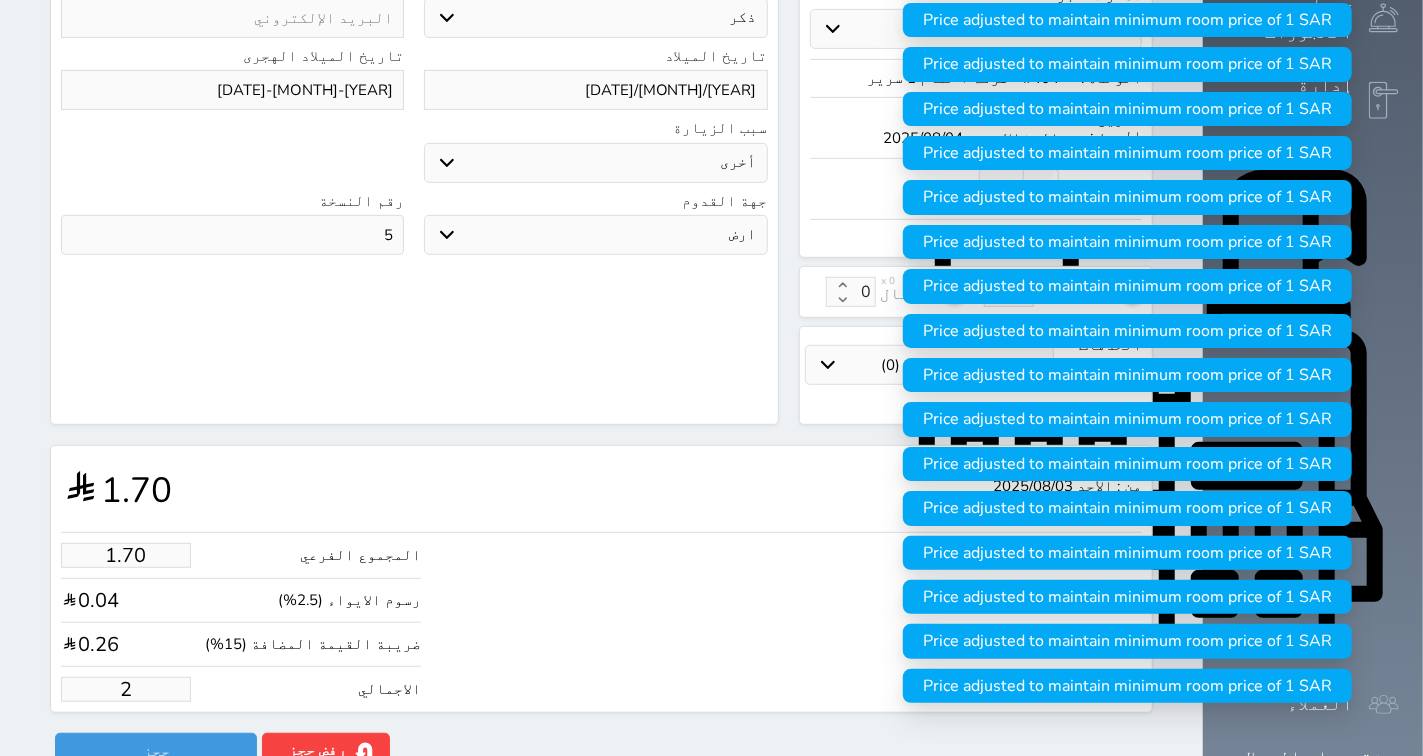 type on "16.97" 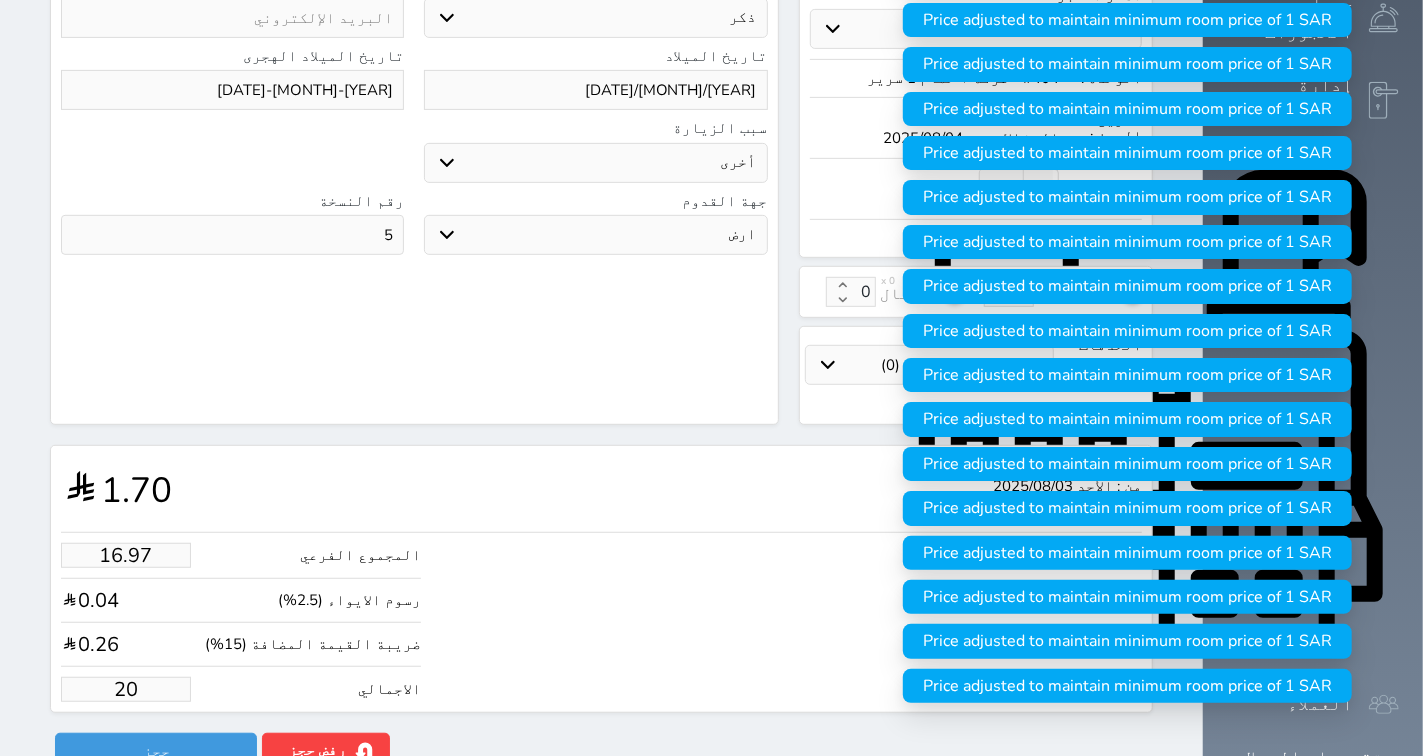 type on "169.67" 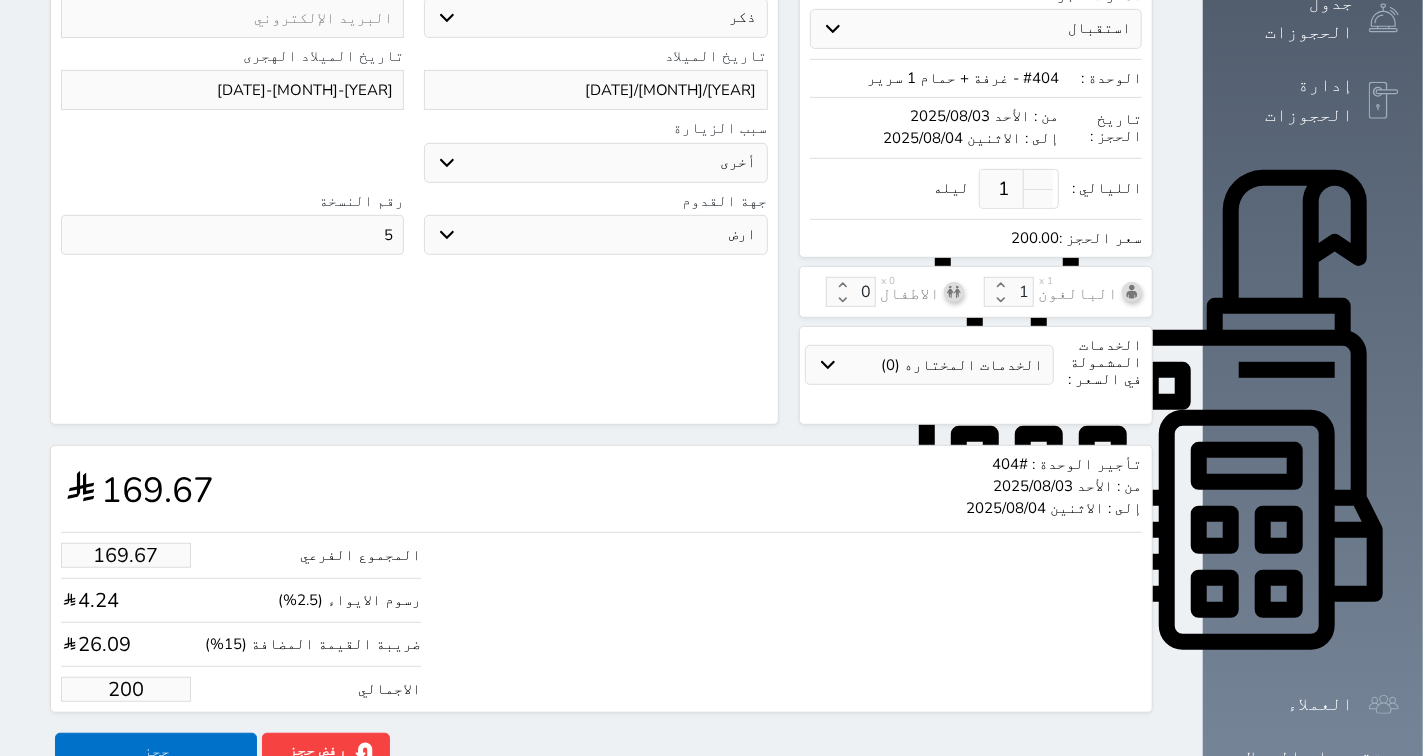 scroll, scrollTop: 4, scrollLeft: 0, axis: vertical 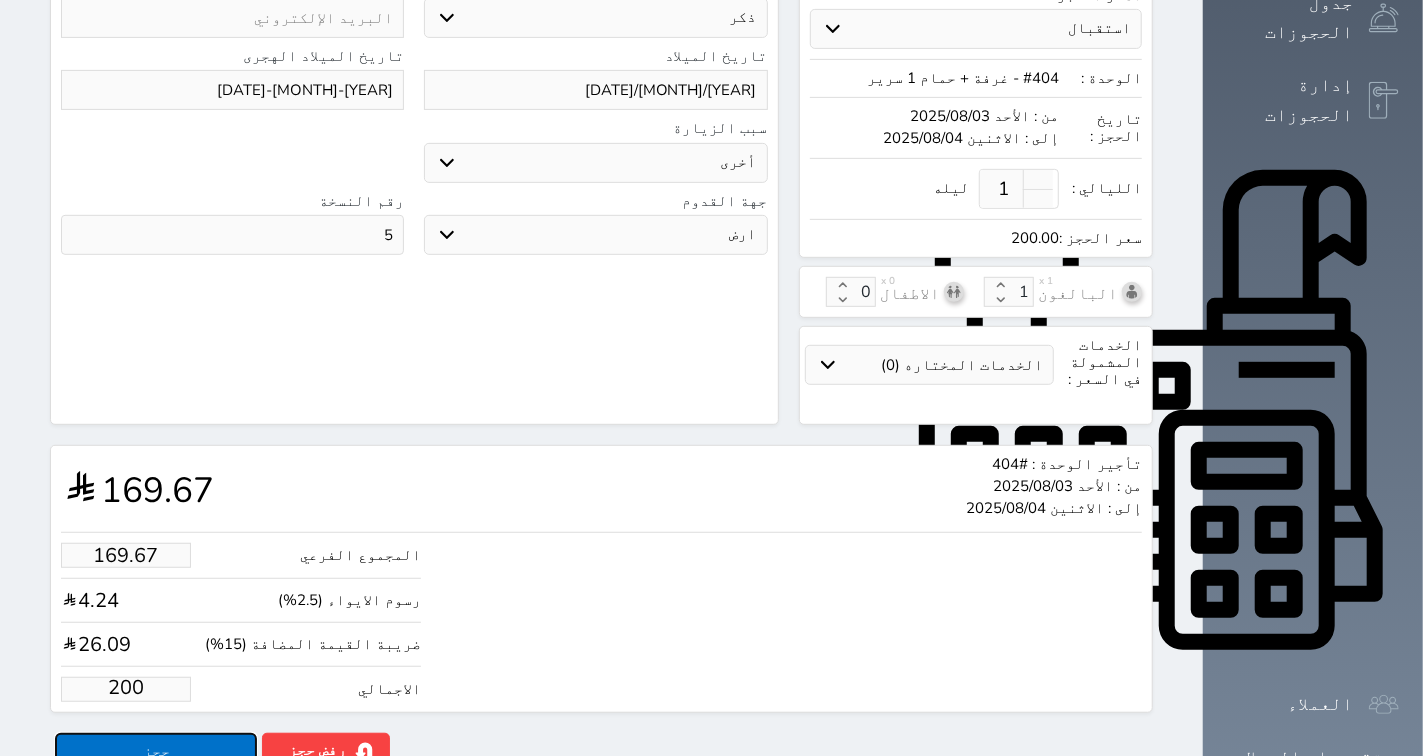 type on "200.00" 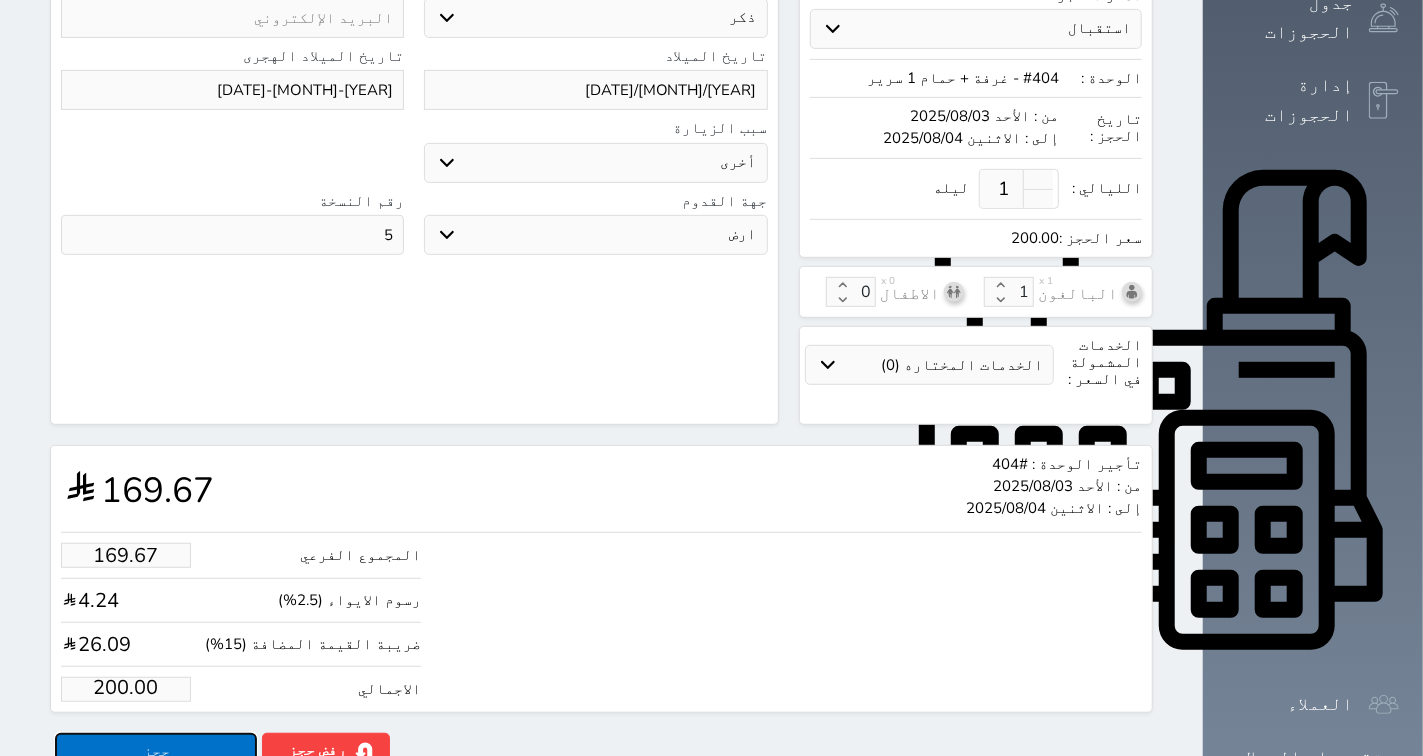 click on "حجز" at bounding box center [156, 750] 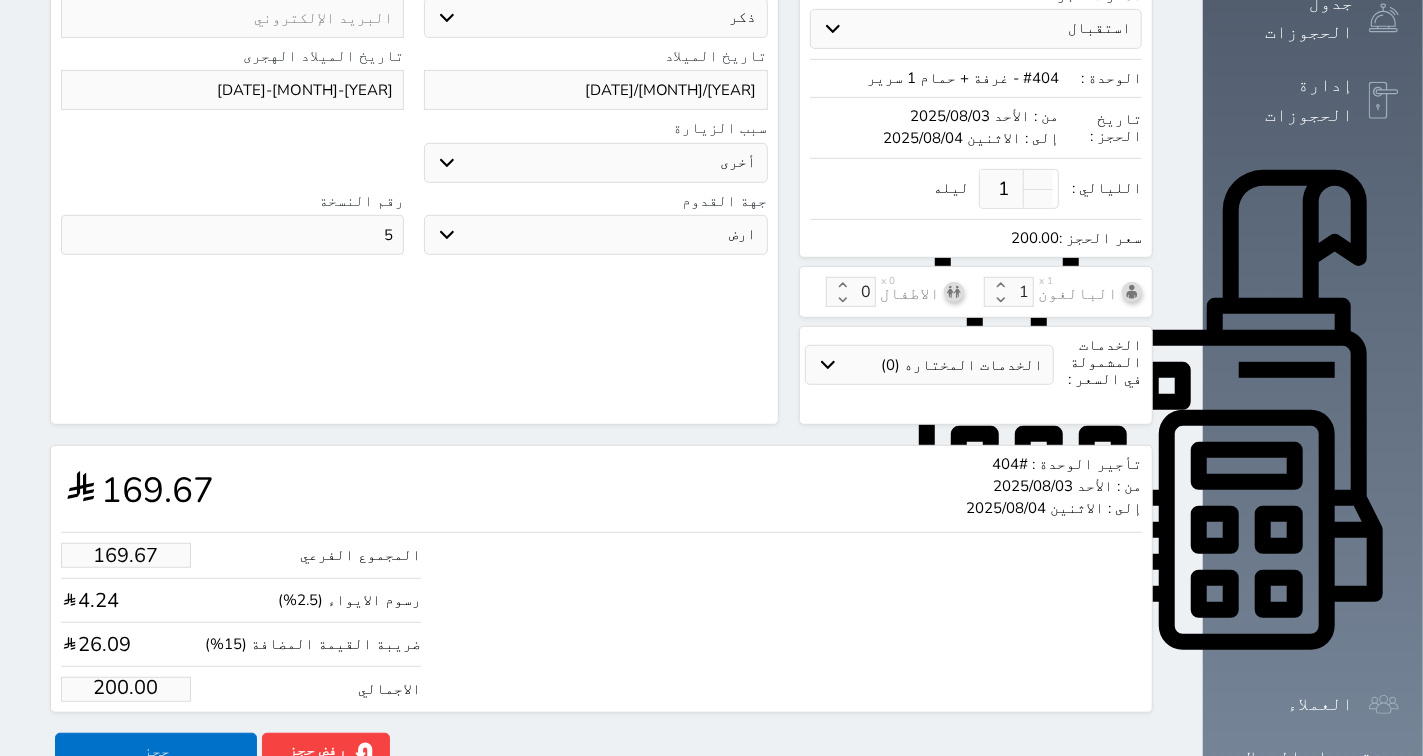 scroll, scrollTop: 0, scrollLeft: 0, axis: both 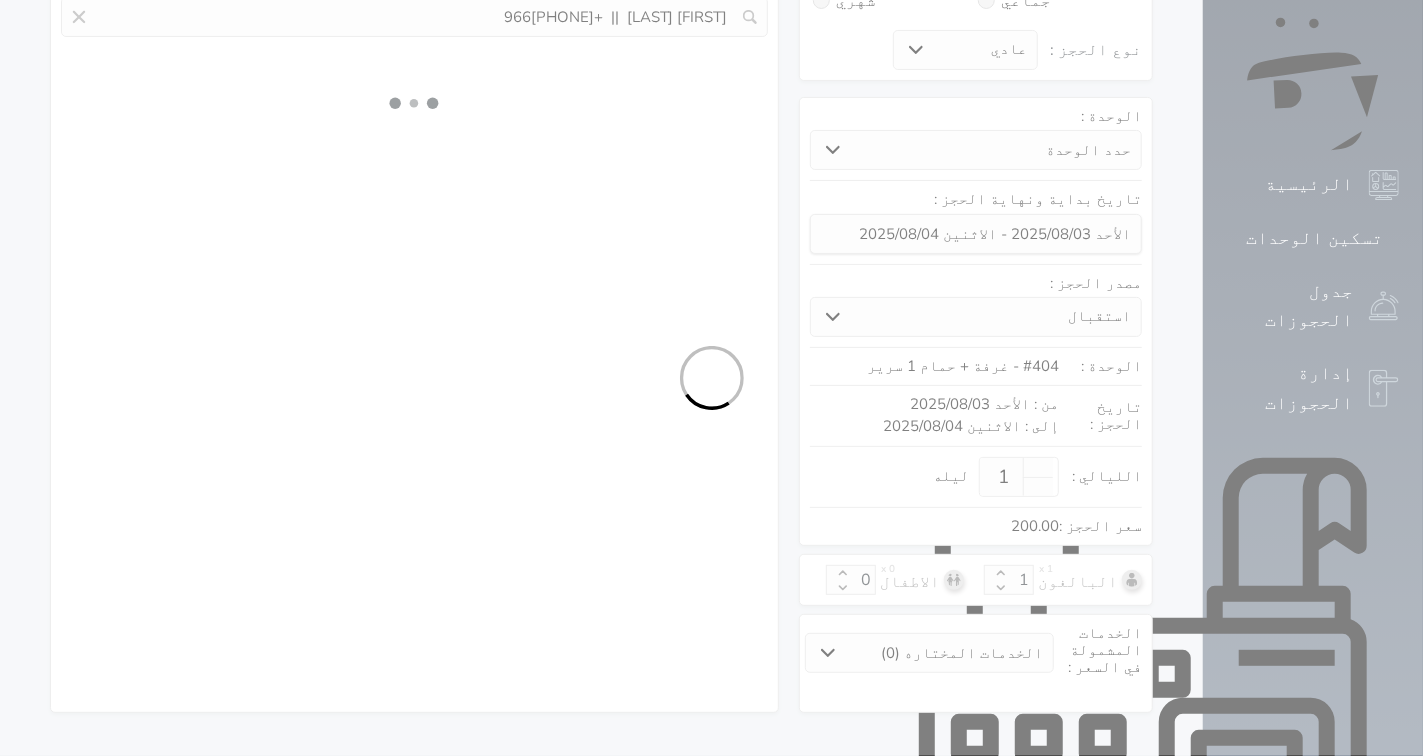 select on "1" 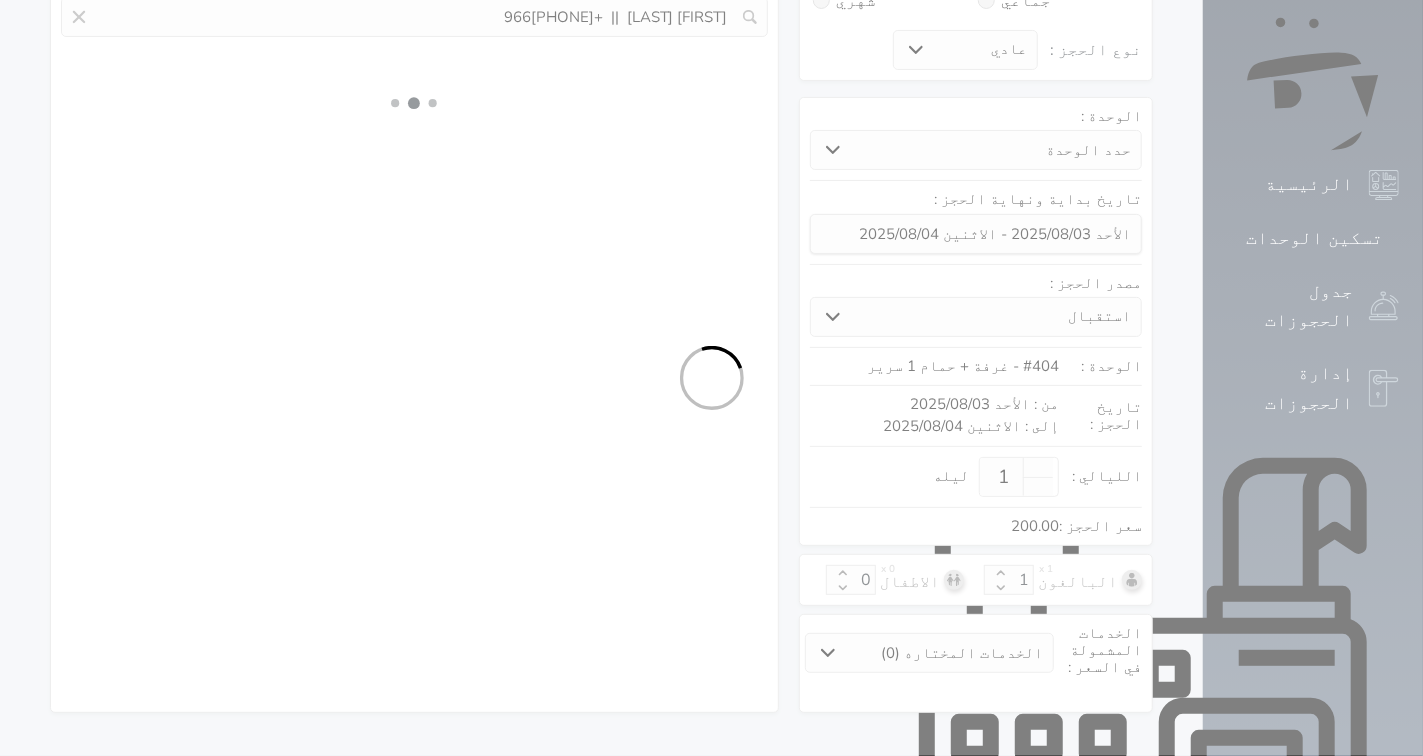 select on "113" 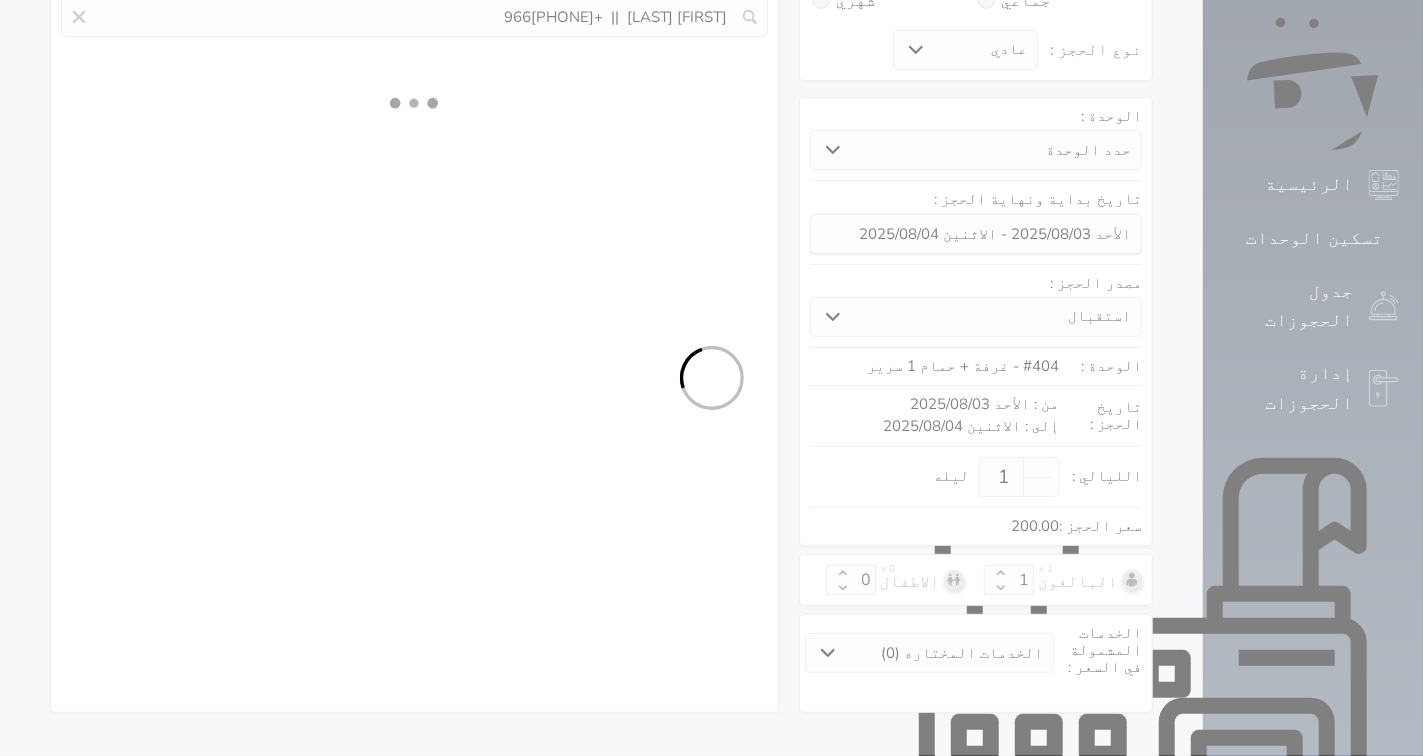 select on "1" 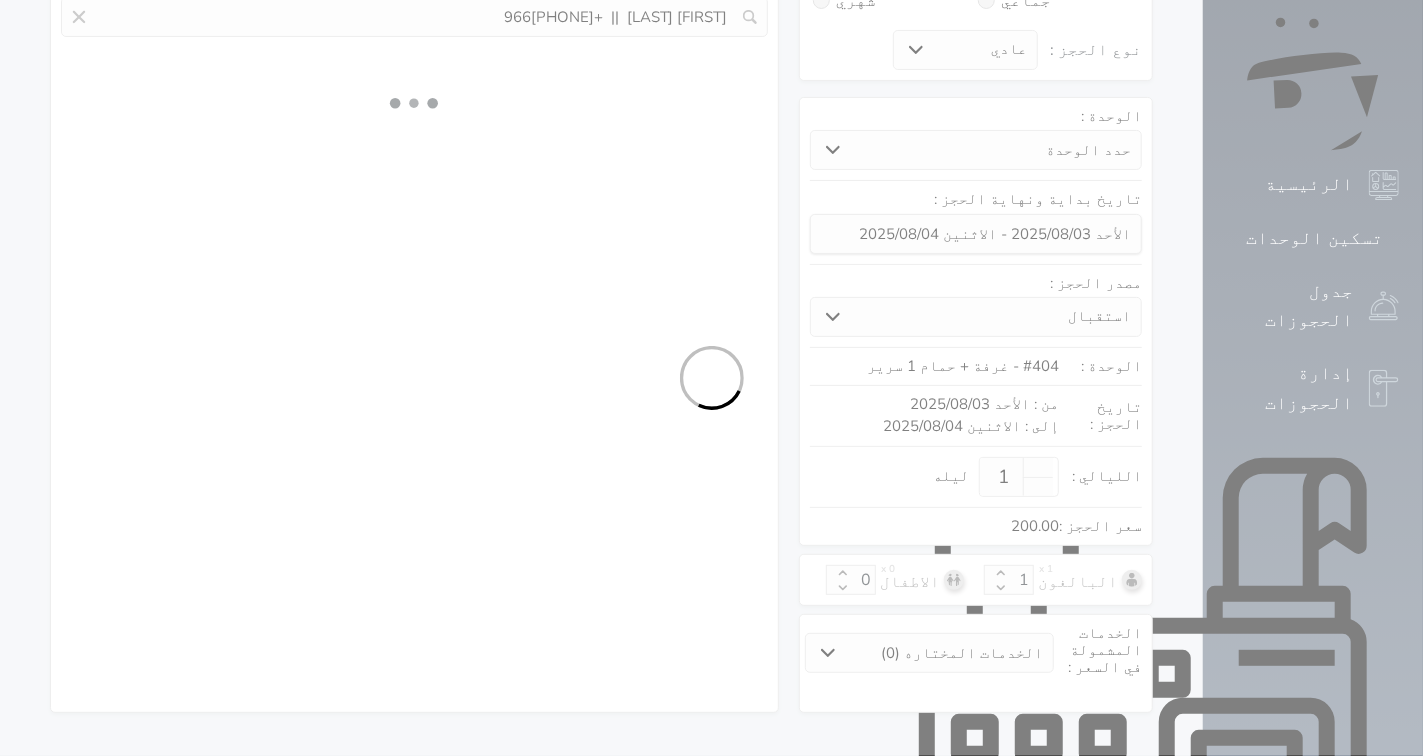 select on "7" 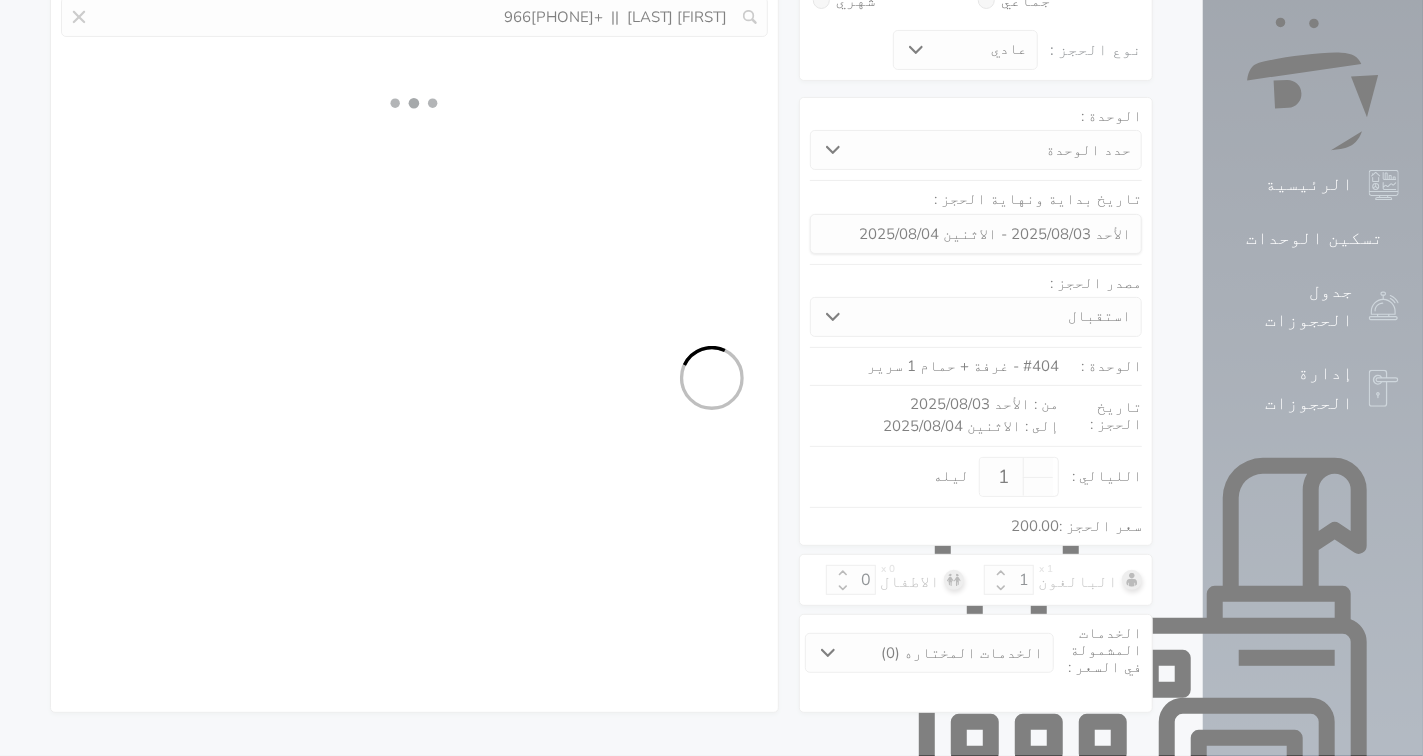 select on "9" 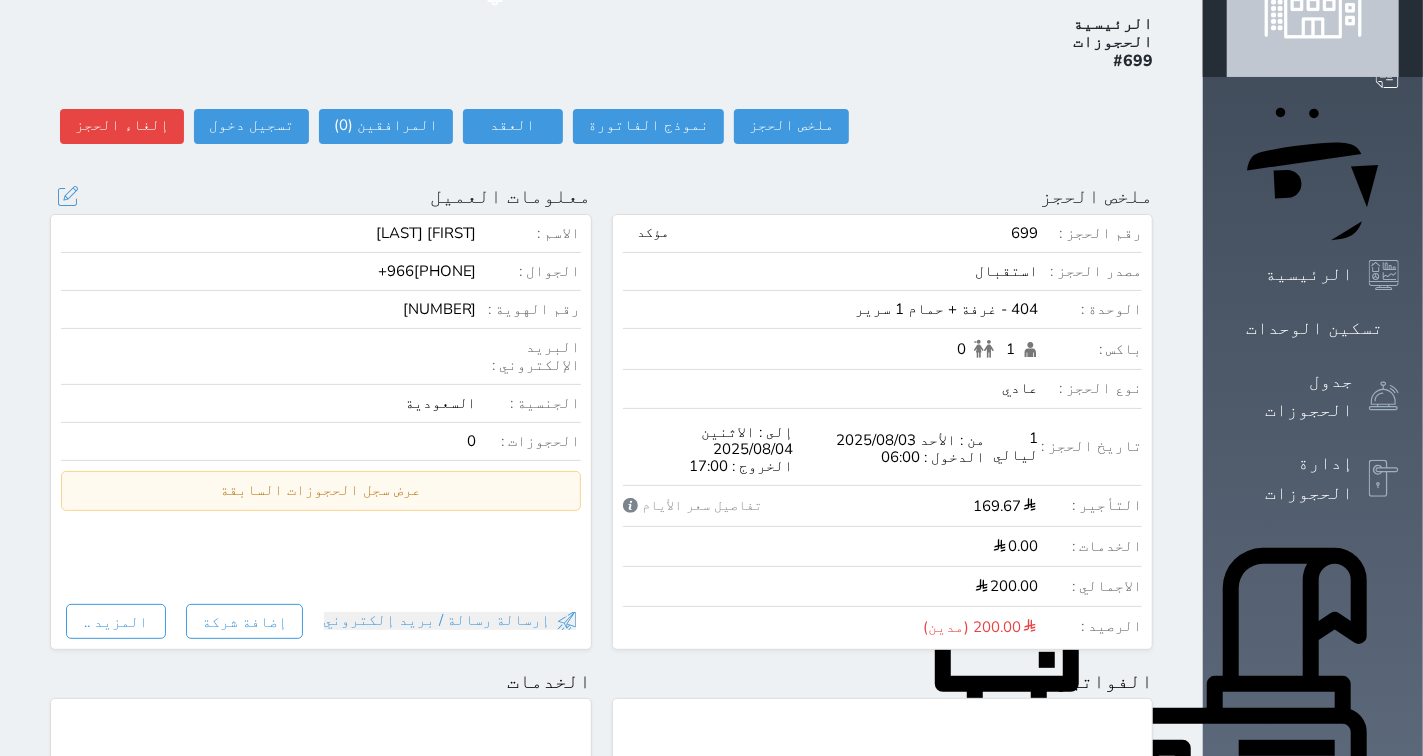scroll, scrollTop: 0, scrollLeft: 0, axis: both 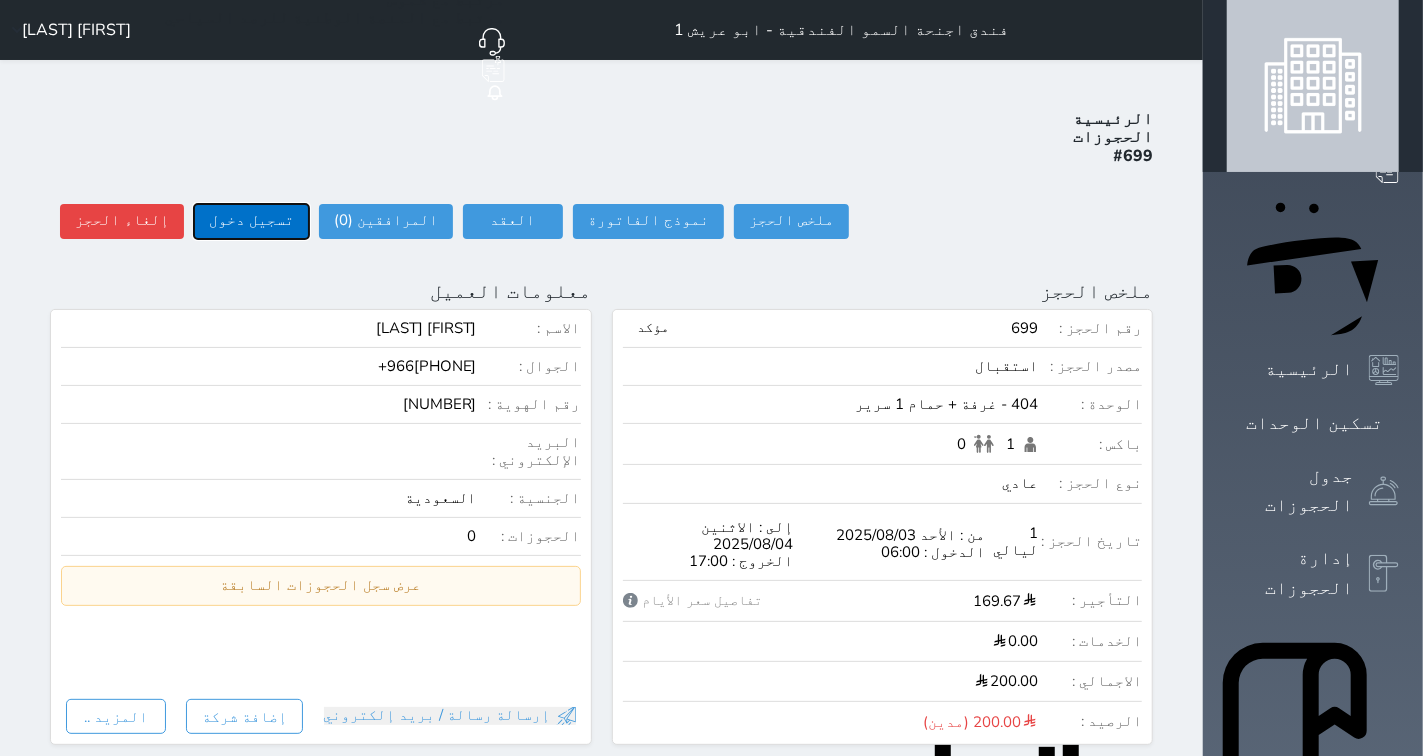 click on "تسجيل دخول" at bounding box center [251, 221] 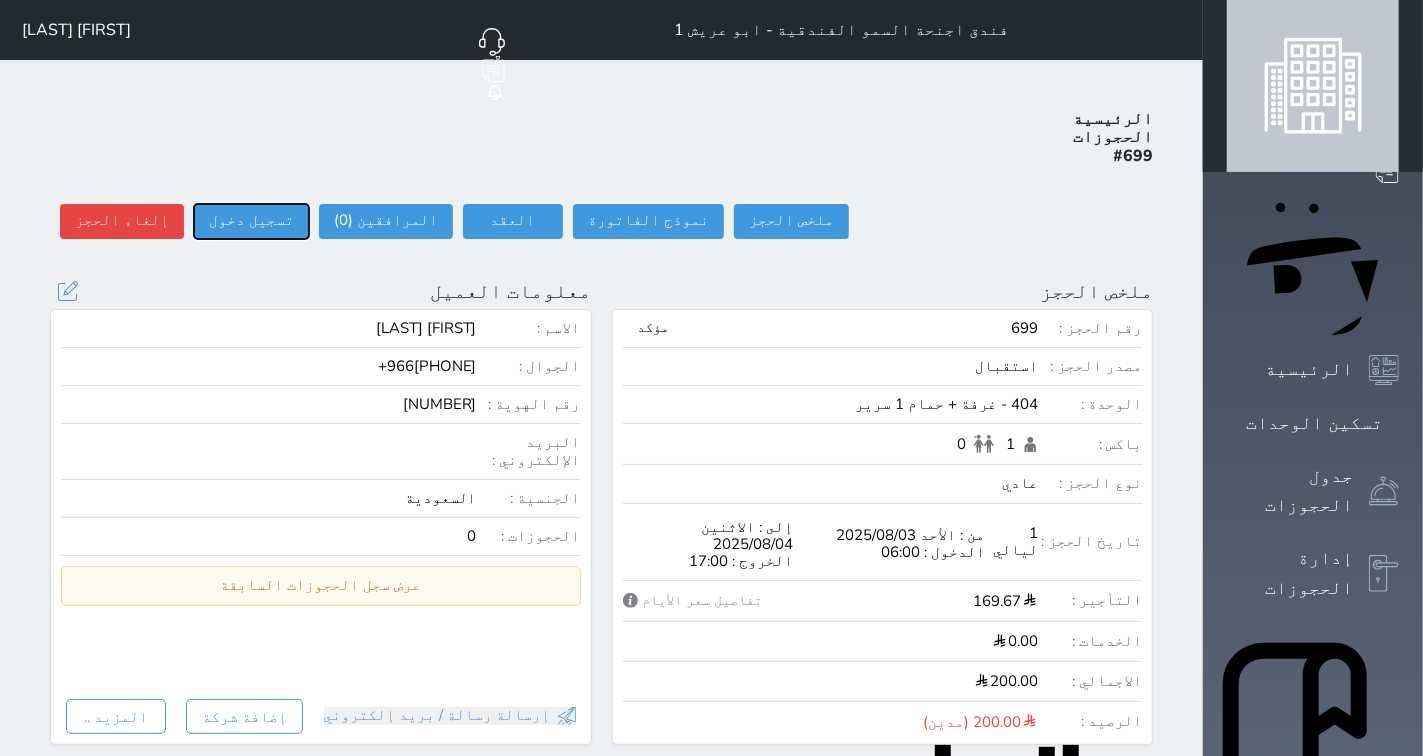 type on "10:43" 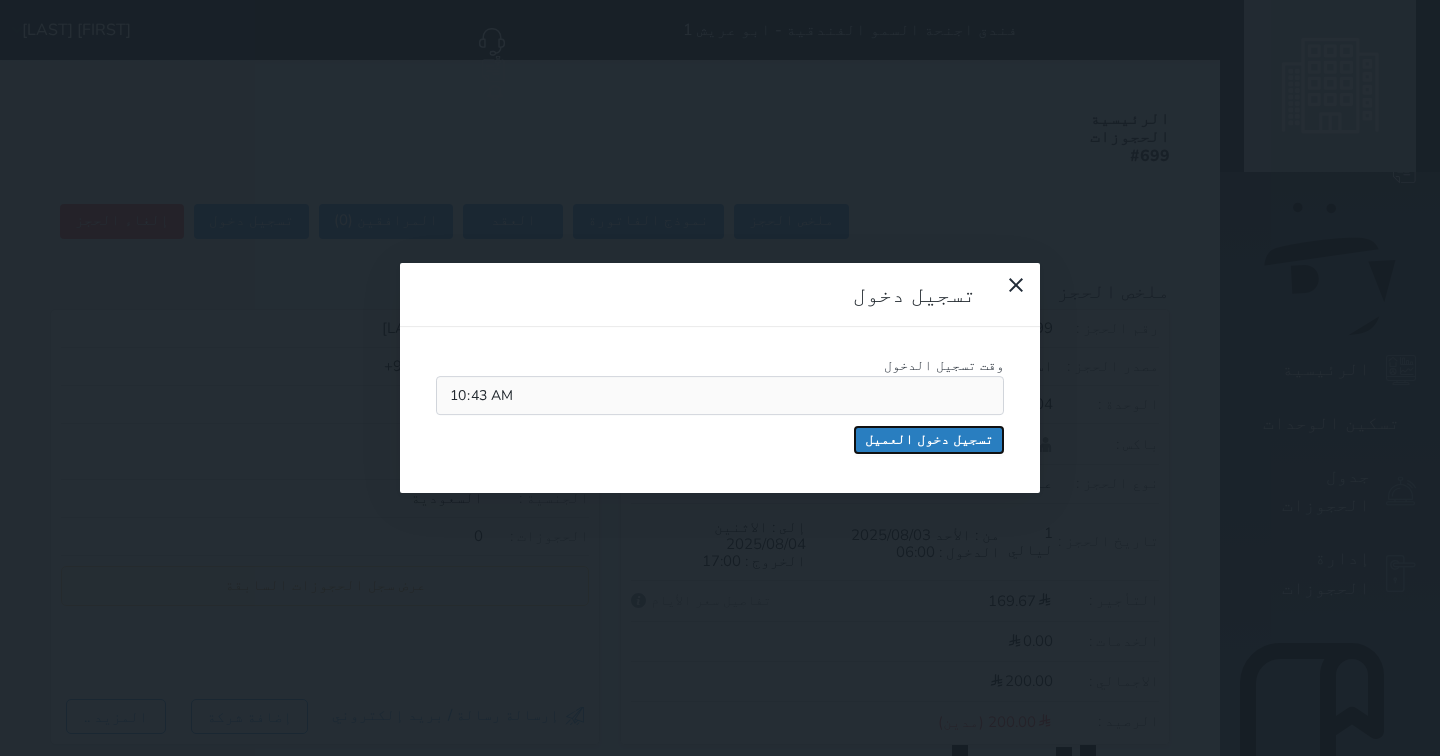 click on "تسجيل دخول العميل" at bounding box center (929, 440) 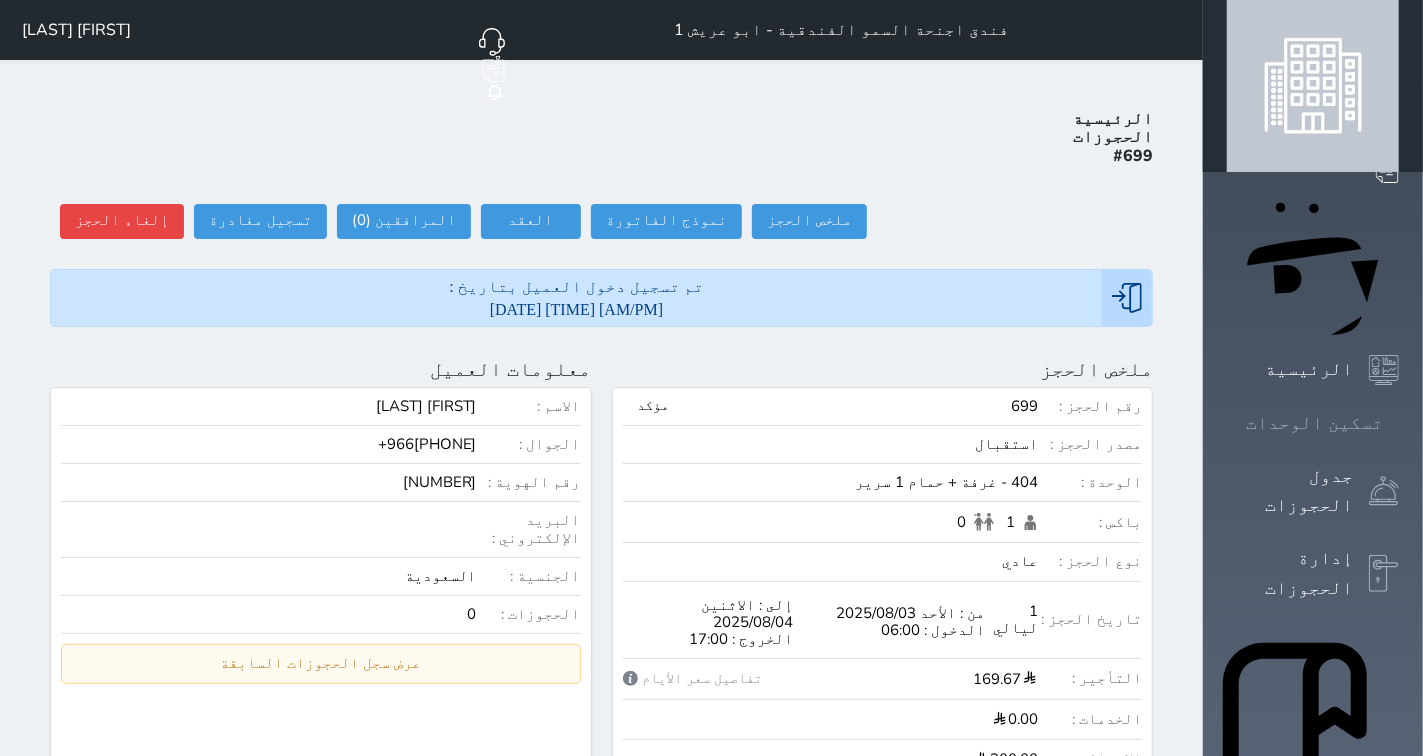 click at bounding box center (1399, 423) 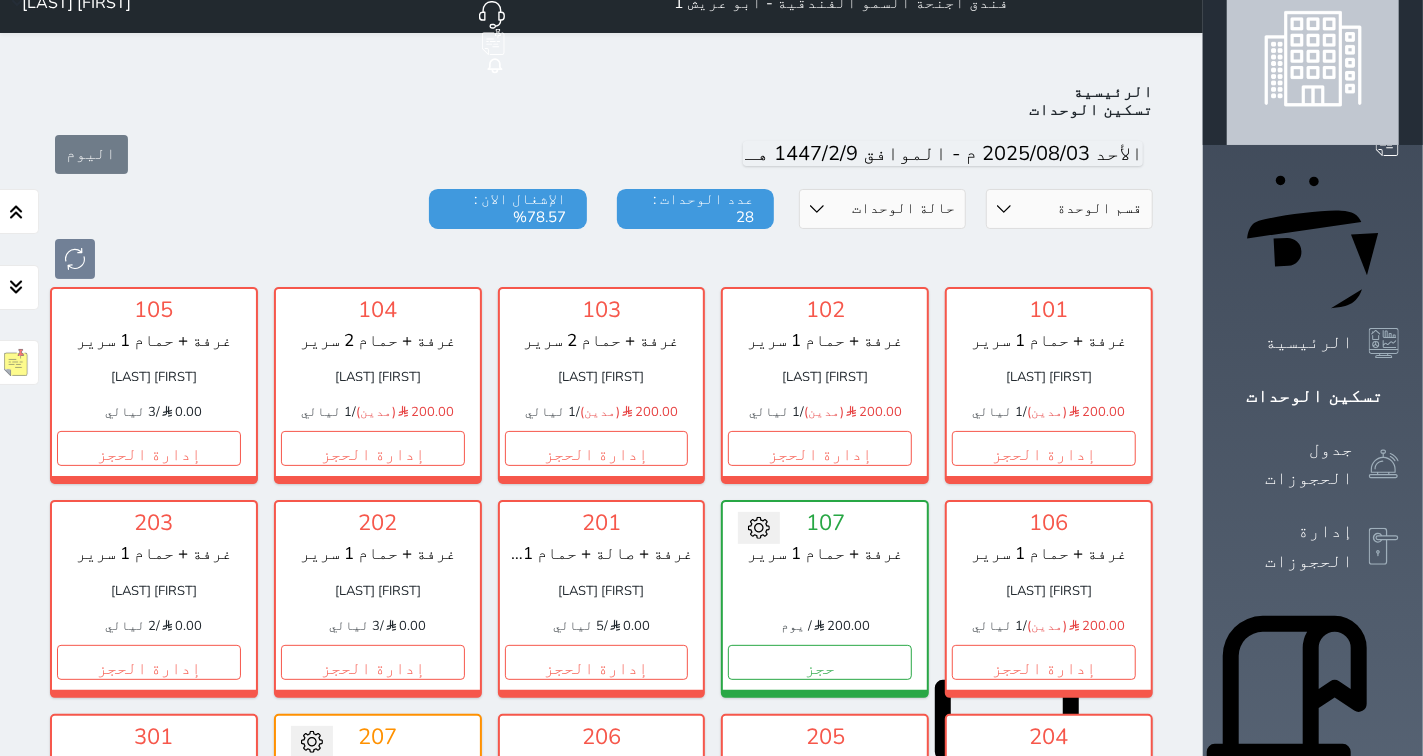 scroll, scrollTop: 111, scrollLeft: 0, axis: vertical 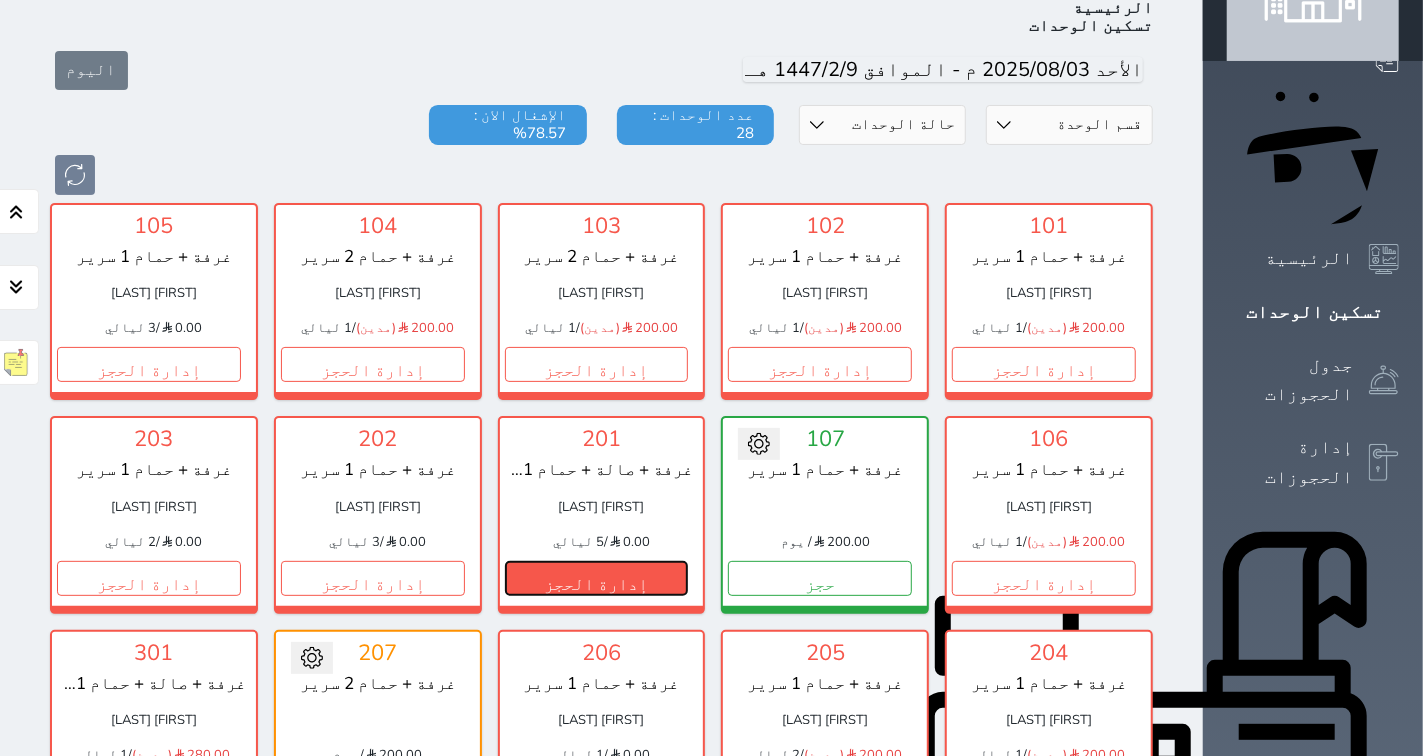 click on "إدارة الحجز" at bounding box center (597, 578) 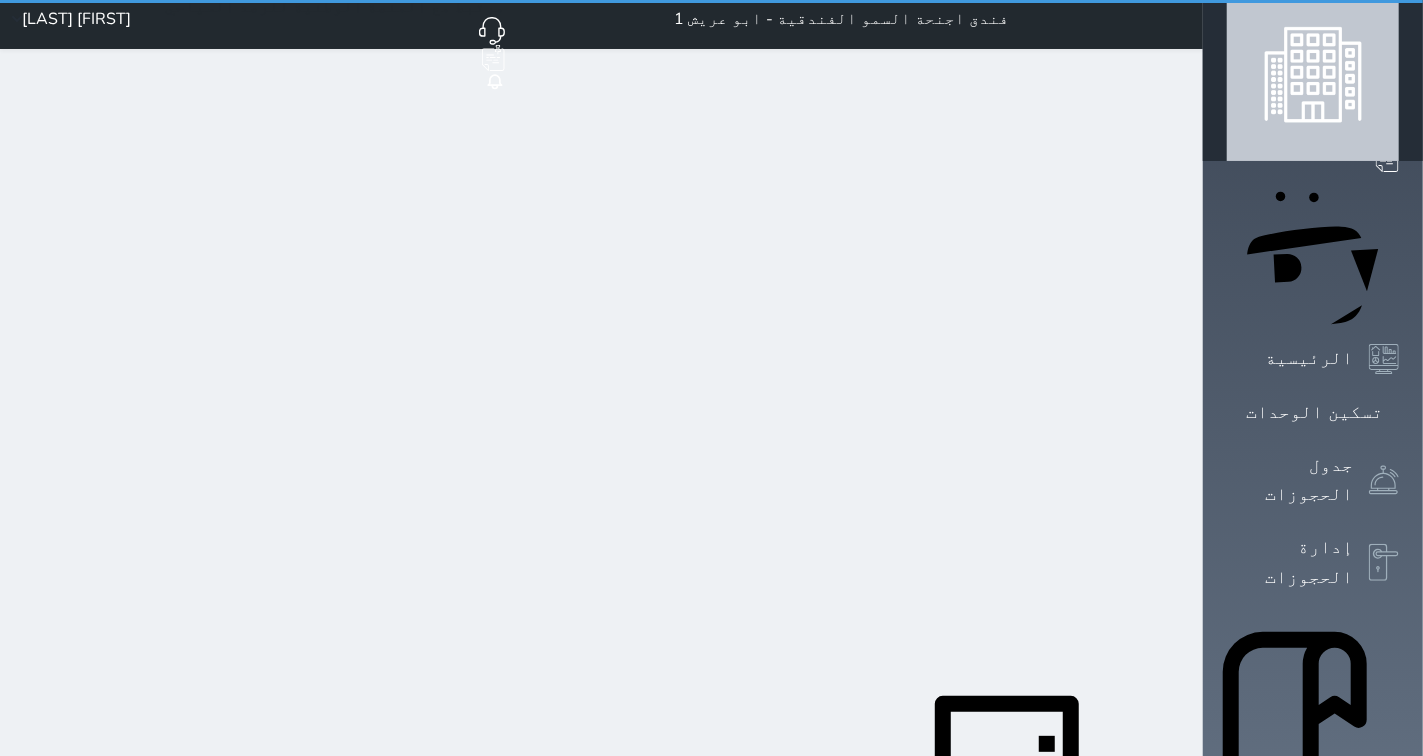 scroll, scrollTop: 0, scrollLeft: 0, axis: both 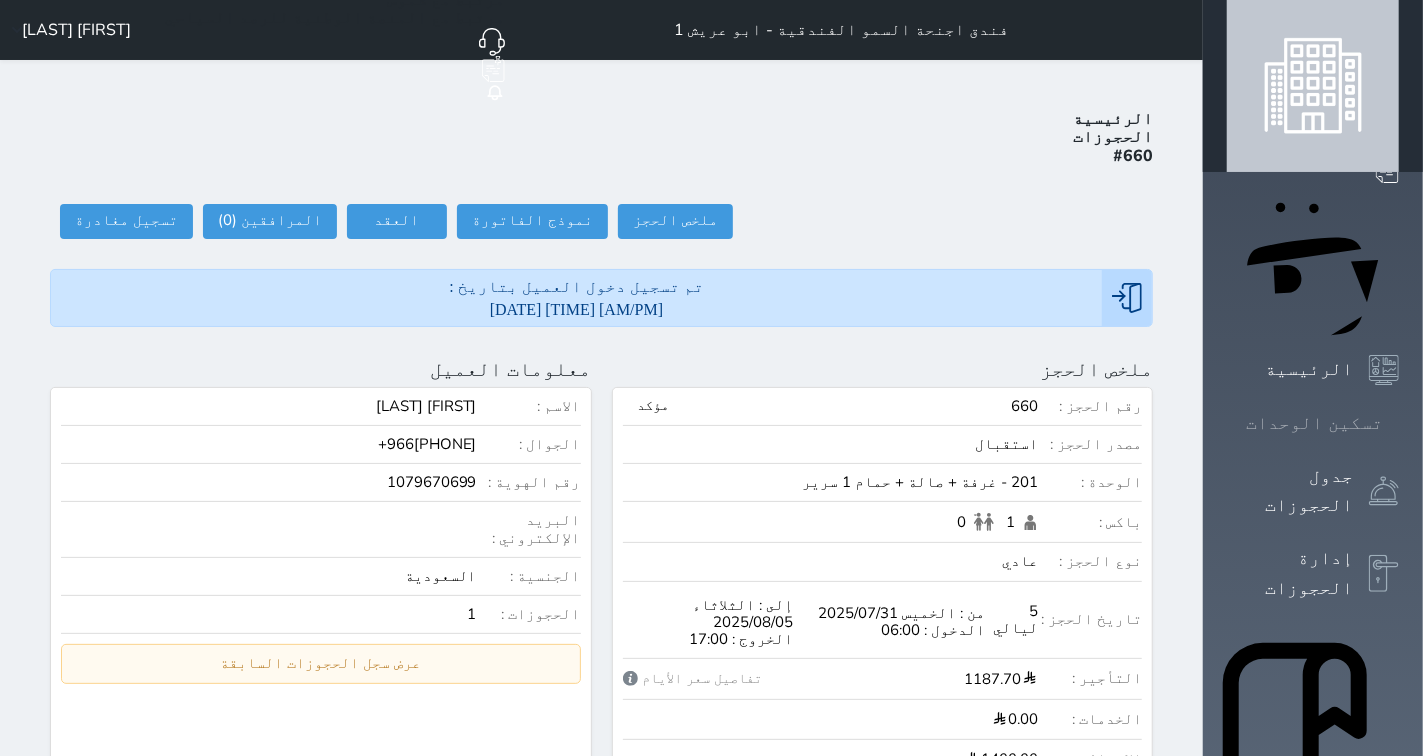 click at bounding box center [1399, 423] 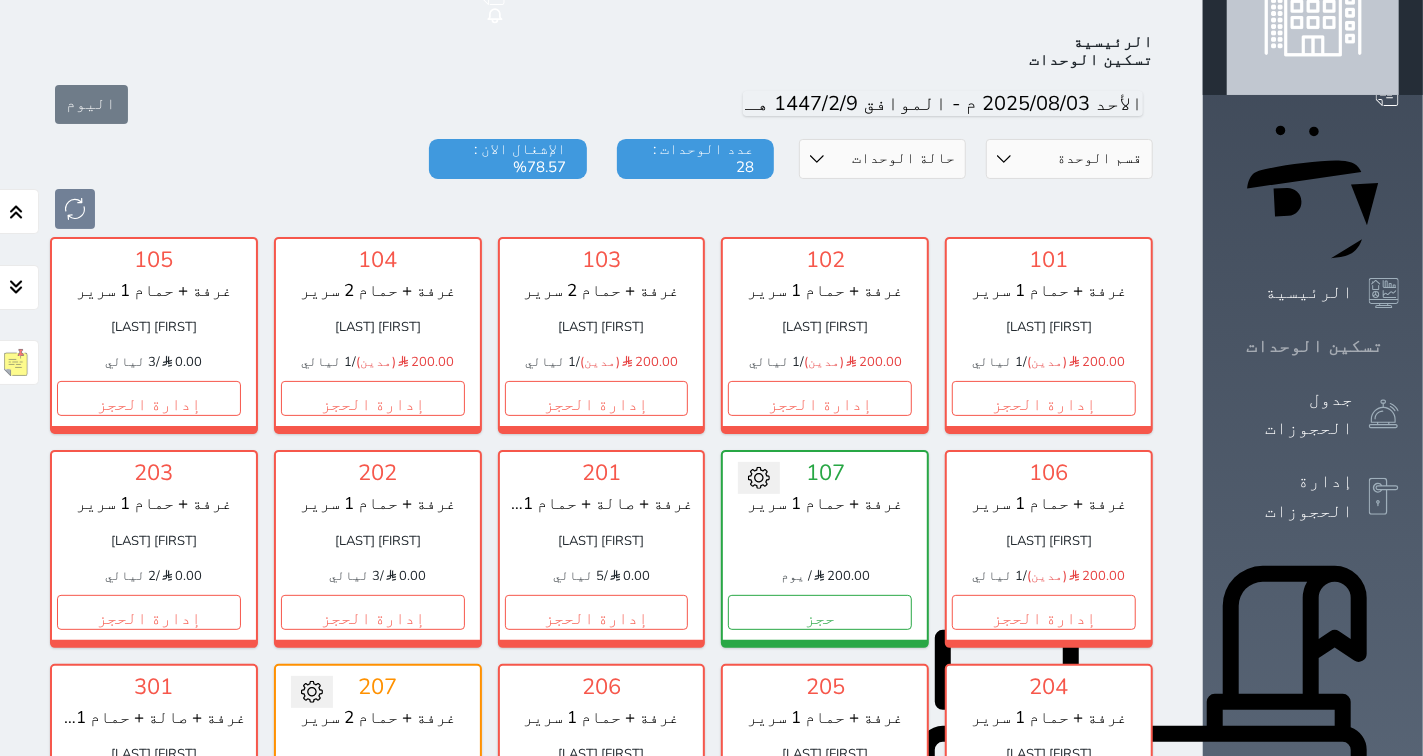 scroll, scrollTop: 0, scrollLeft: 0, axis: both 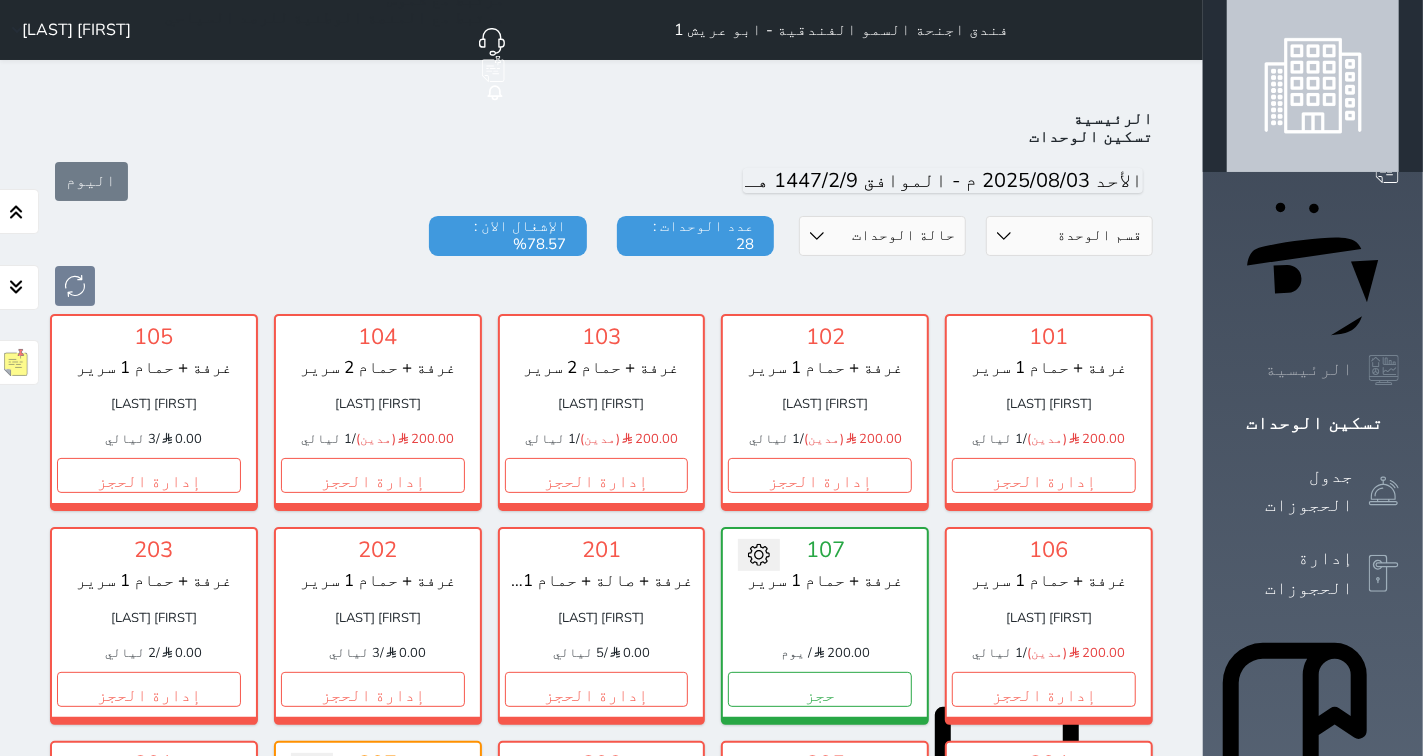 click on "الرئيسية" at bounding box center (1309, 369) 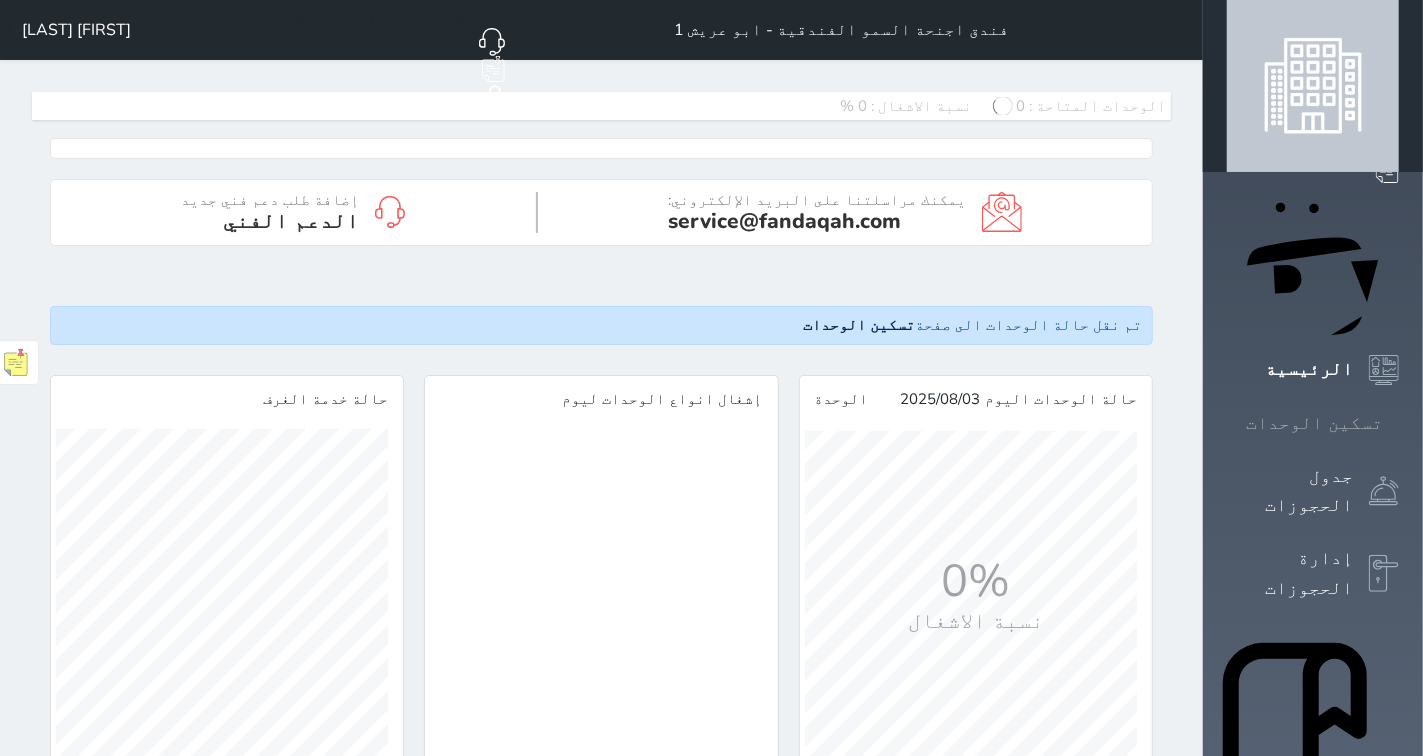 scroll, scrollTop: 999667, scrollLeft: 999630, axis: both 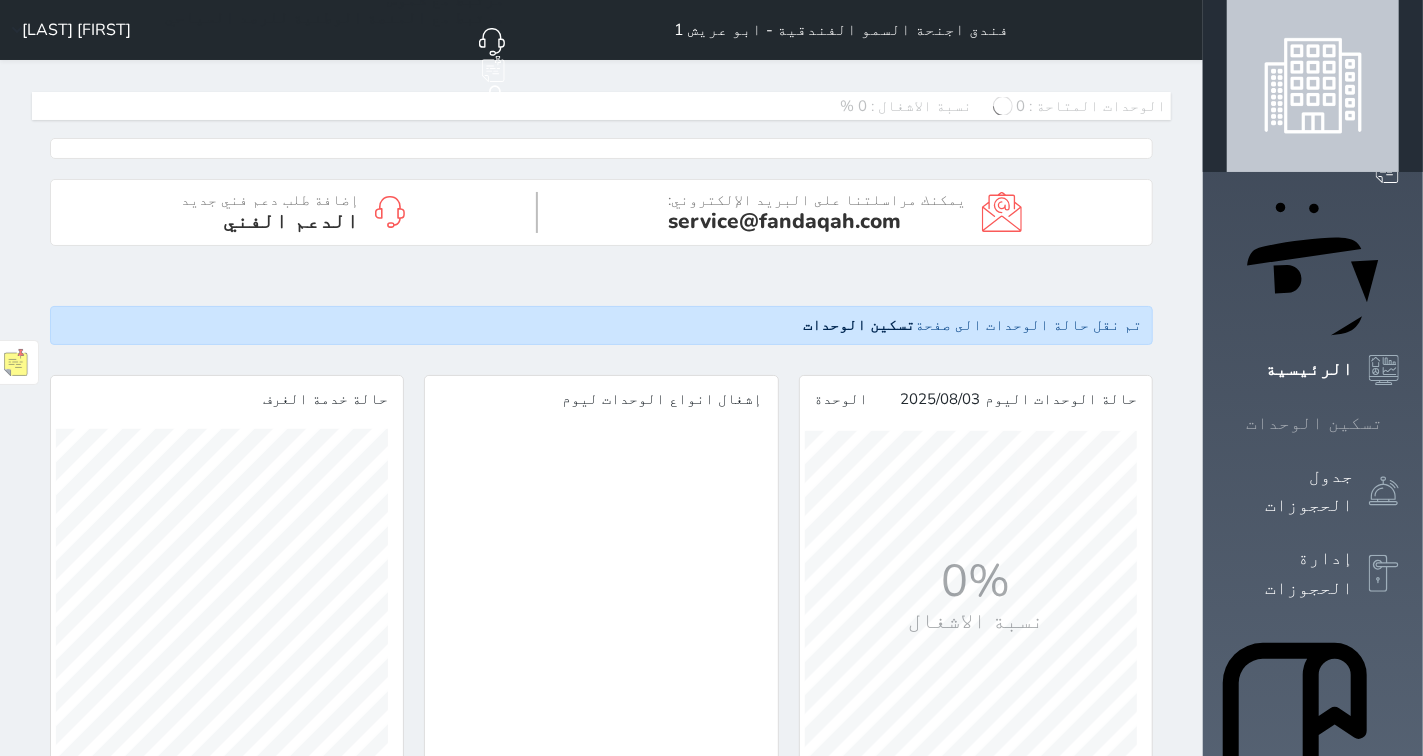 click on "تسكين الوحدات" at bounding box center (1313, 423) 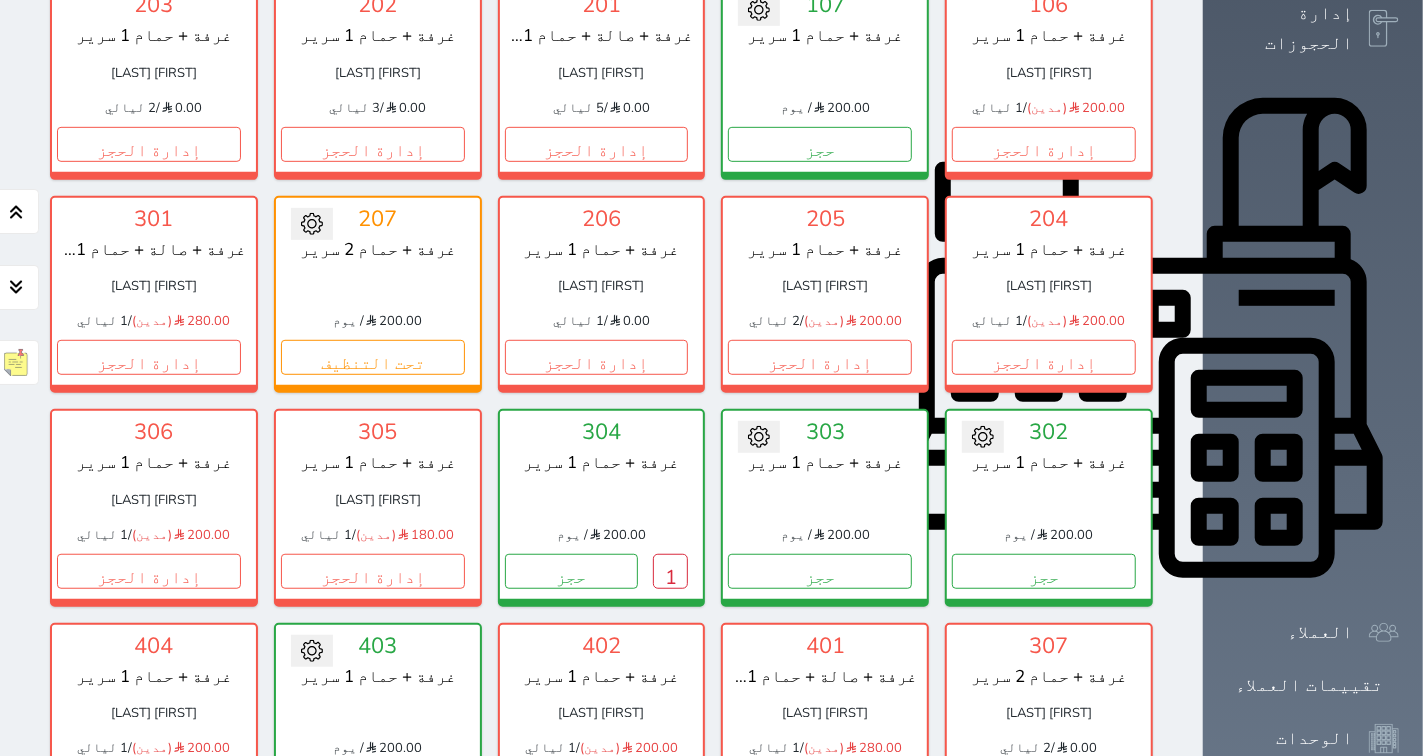 scroll, scrollTop: 902, scrollLeft: 0, axis: vertical 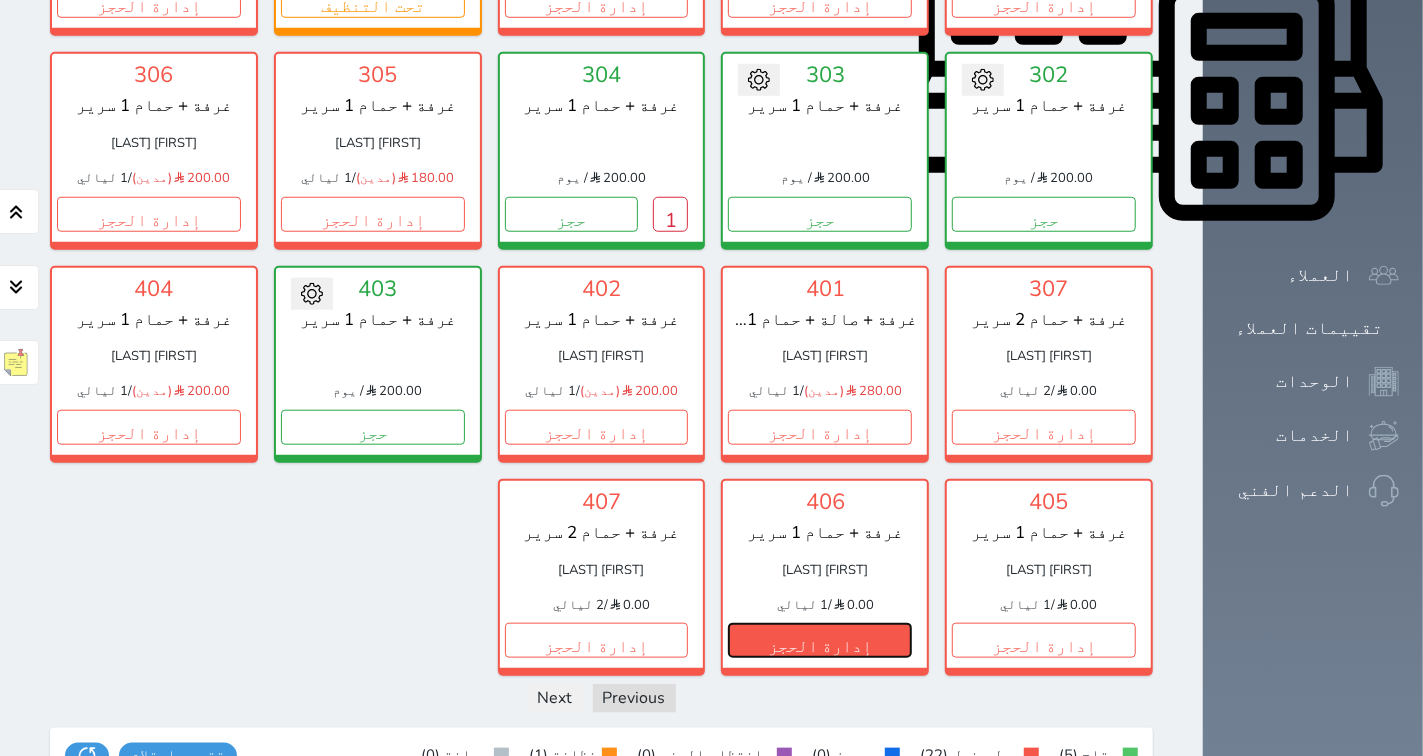 click on "إدارة الحجز" at bounding box center (820, 640) 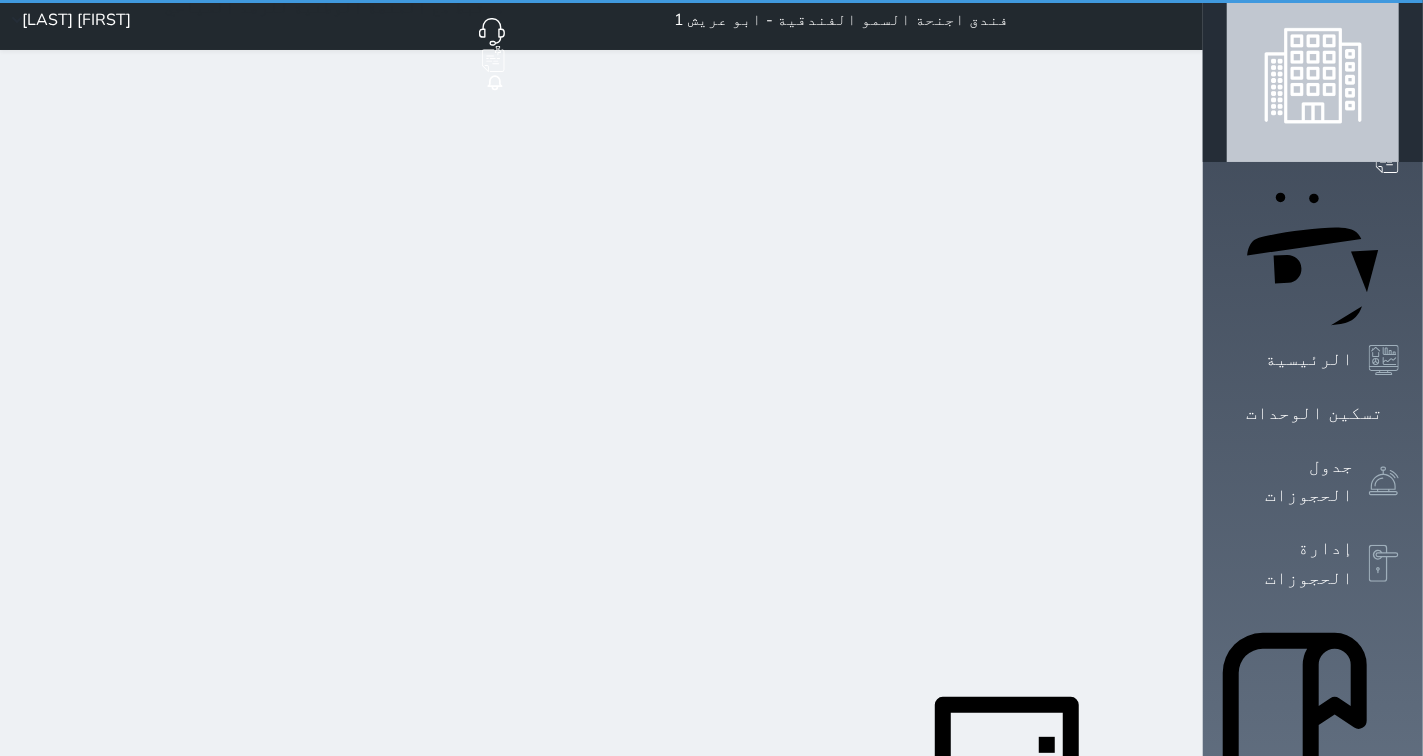 scroll, scrollTop: 0, scrollLeft: 0, axis: both 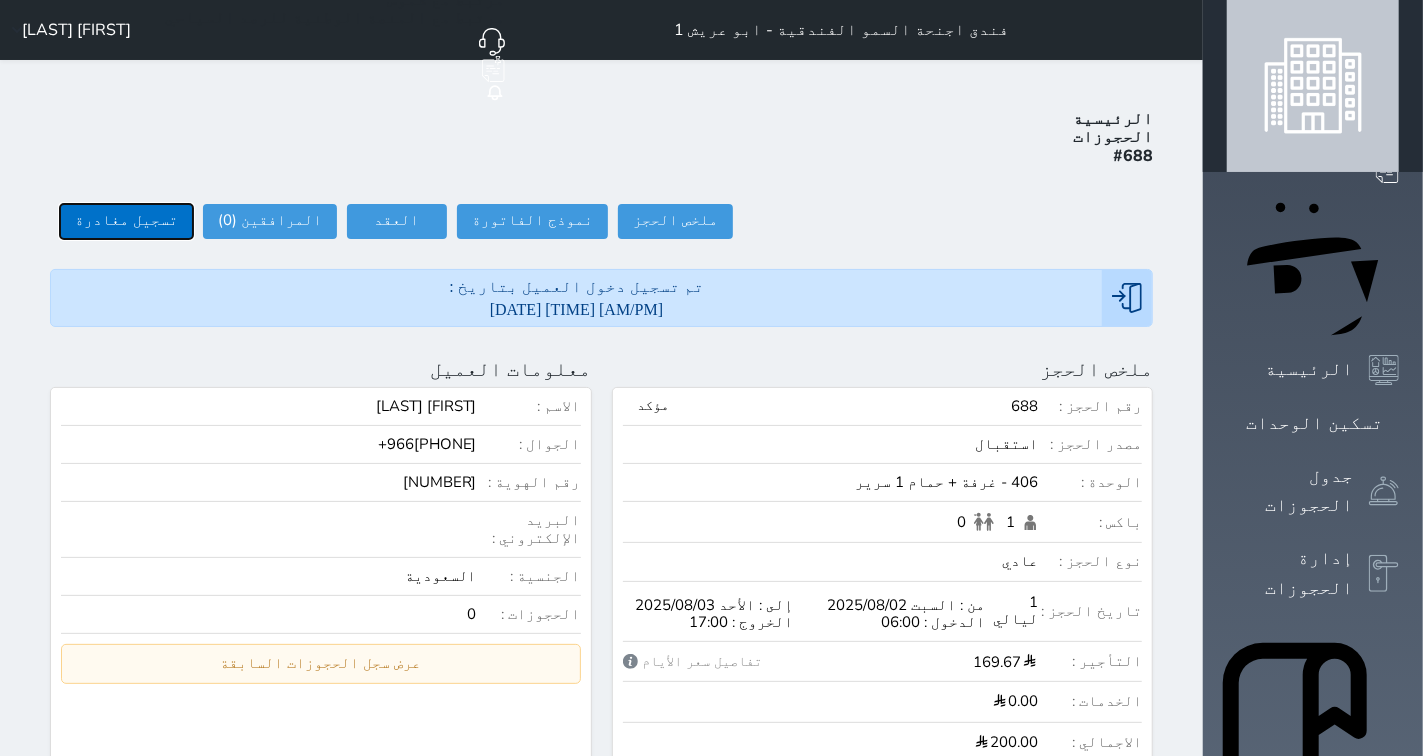 click on "تسجيل مغادرة" at bounding box center [126, 221] 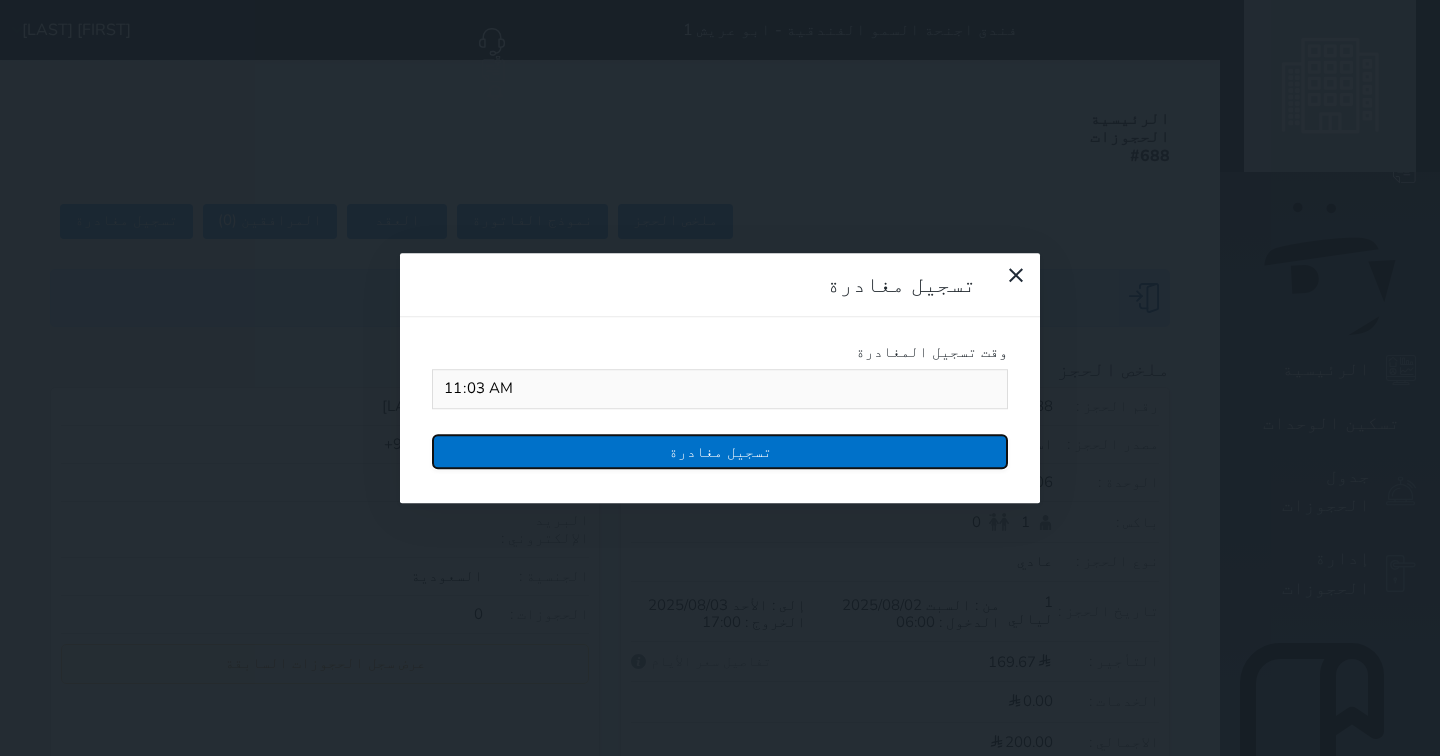 click on "تسجيل مغادرة" at bounding box center (720, 451) 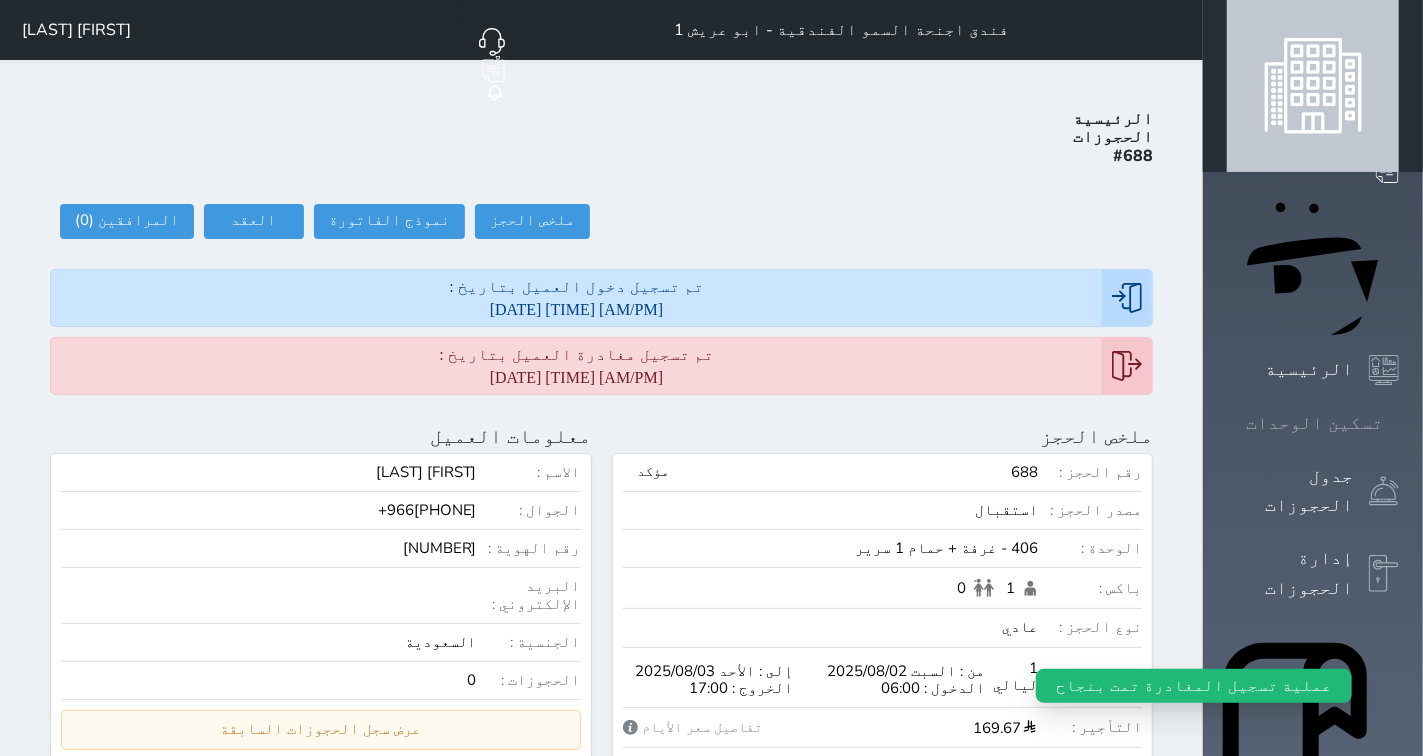 click at bounding box center (1399, 423) 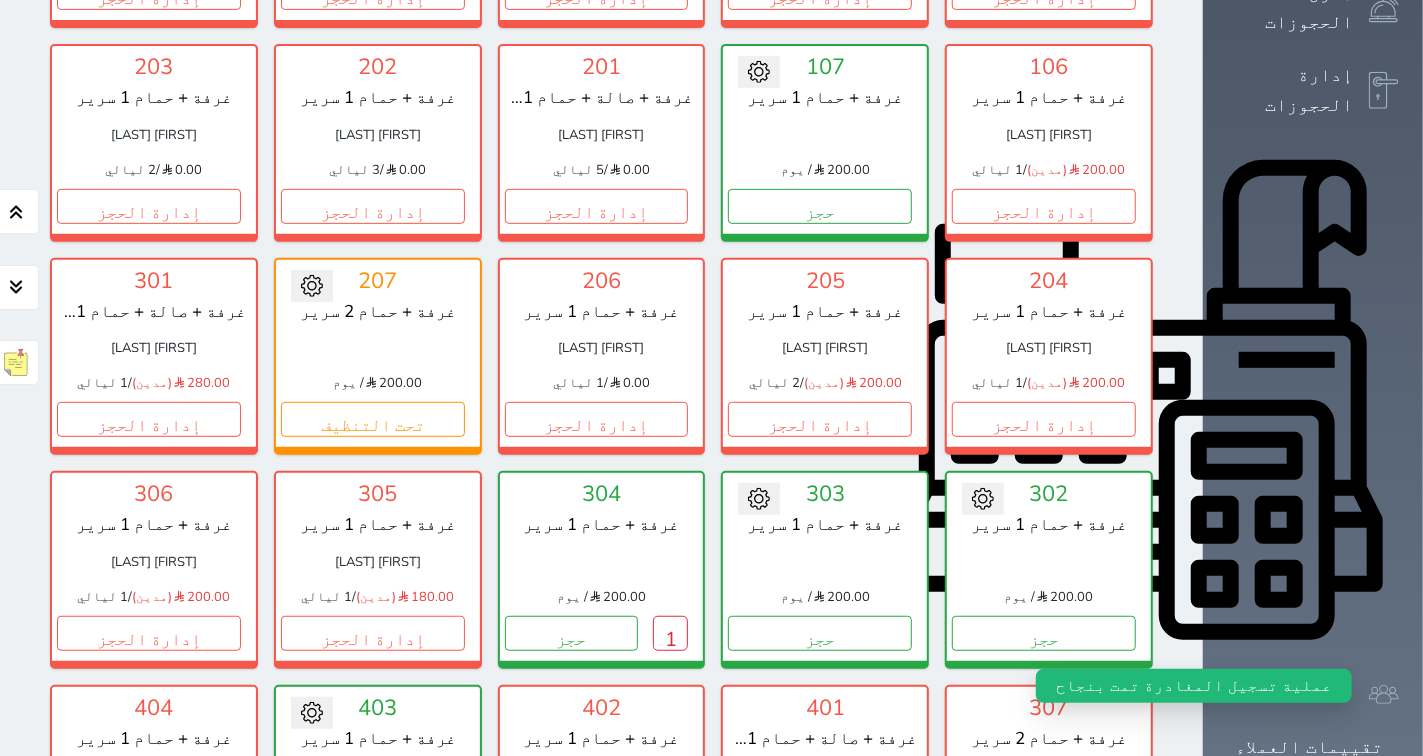 scroll, scrollTop: 522, scrollLeft: 0, axis: vertical 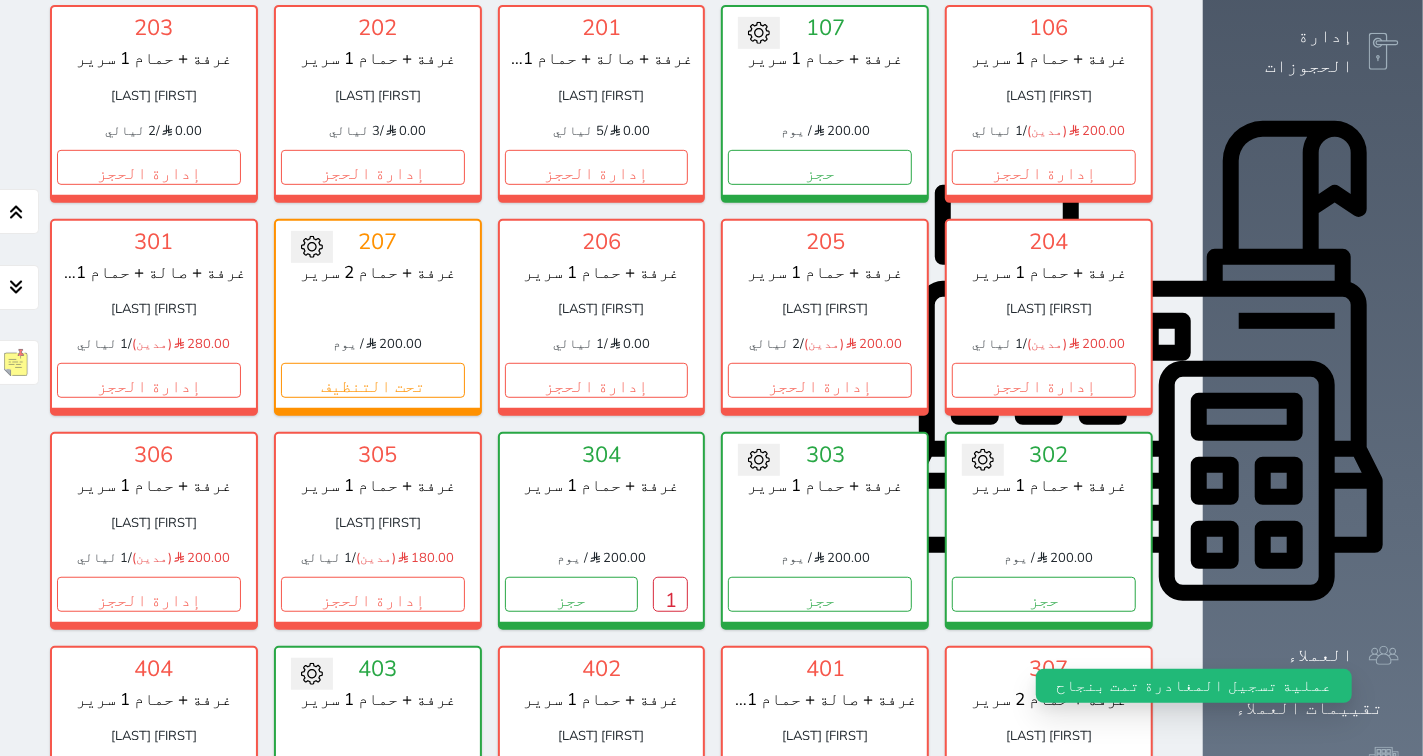 click 